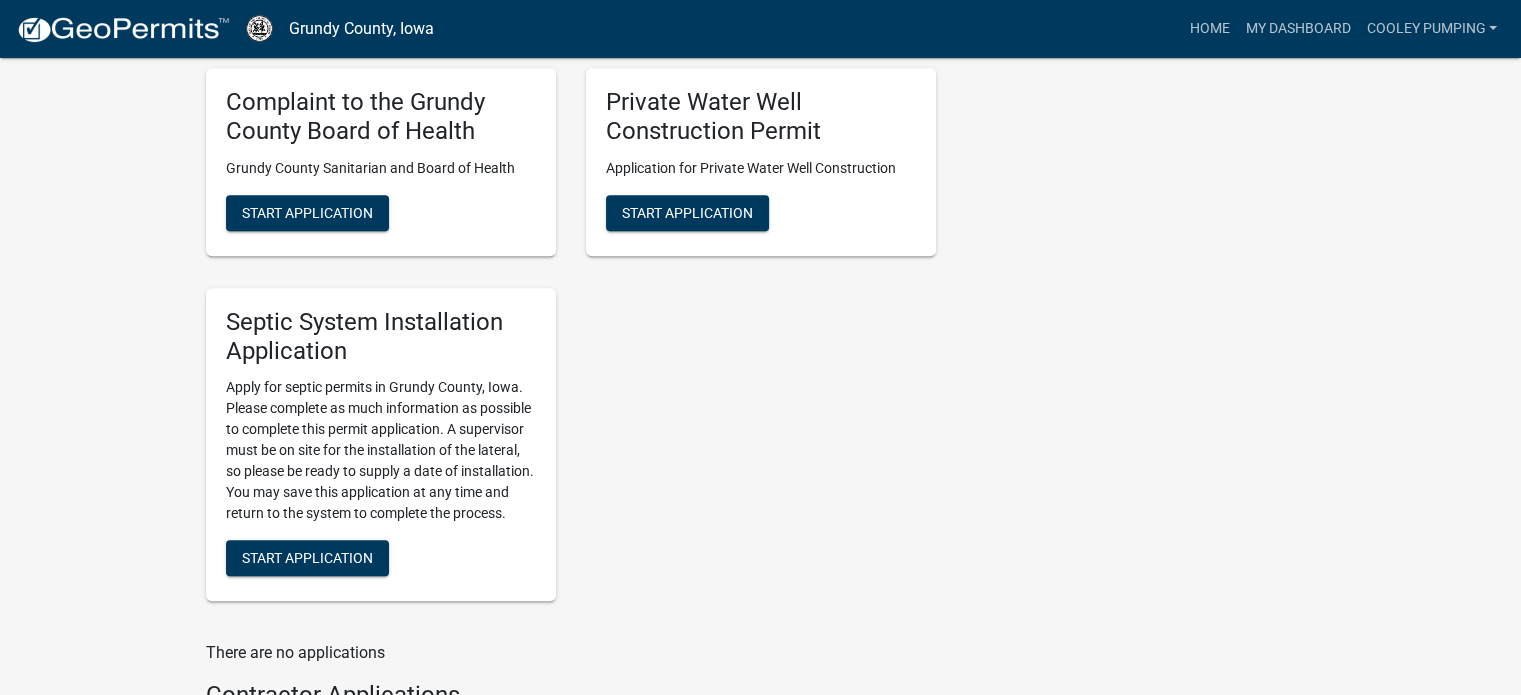 scroll, scrollTop: 1600, scrollLeft: 0, axis: vertical 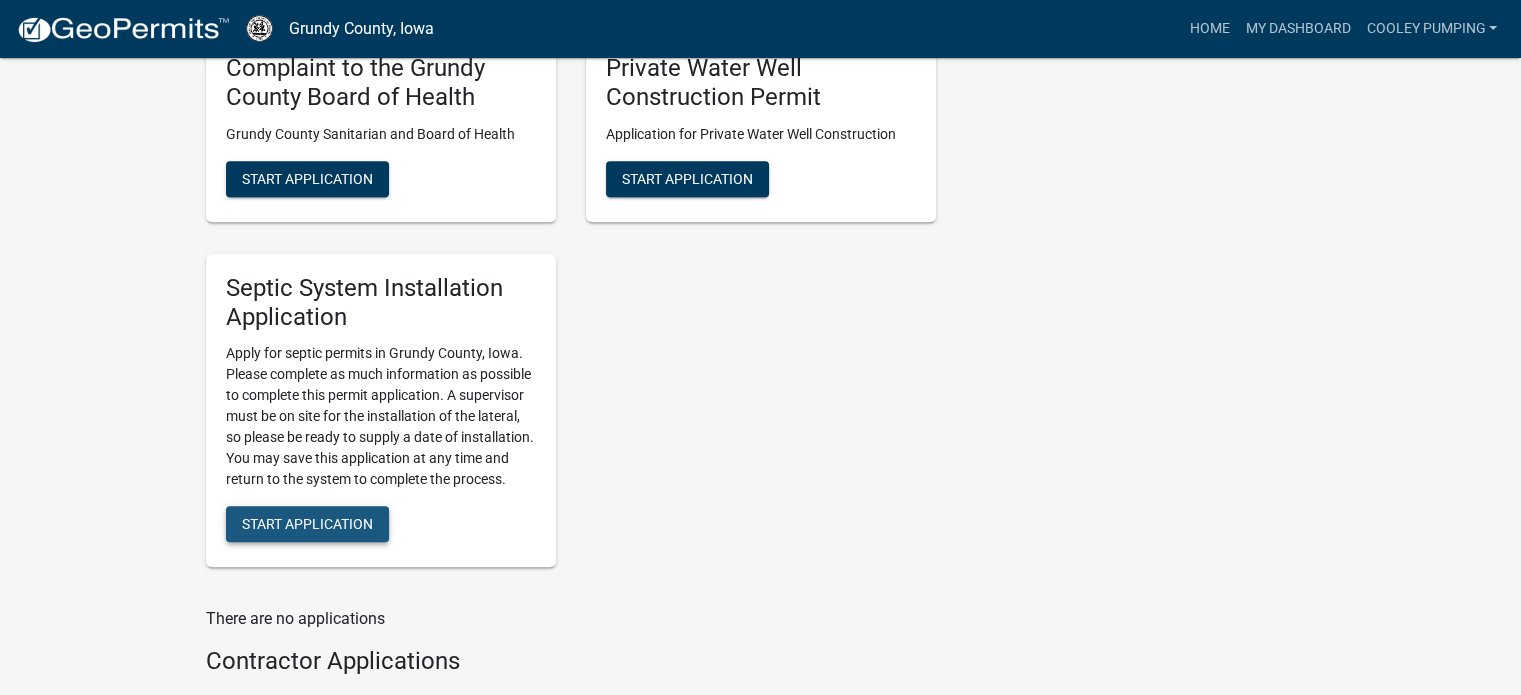 click on "Start Application" at bounding box center [307, 524] 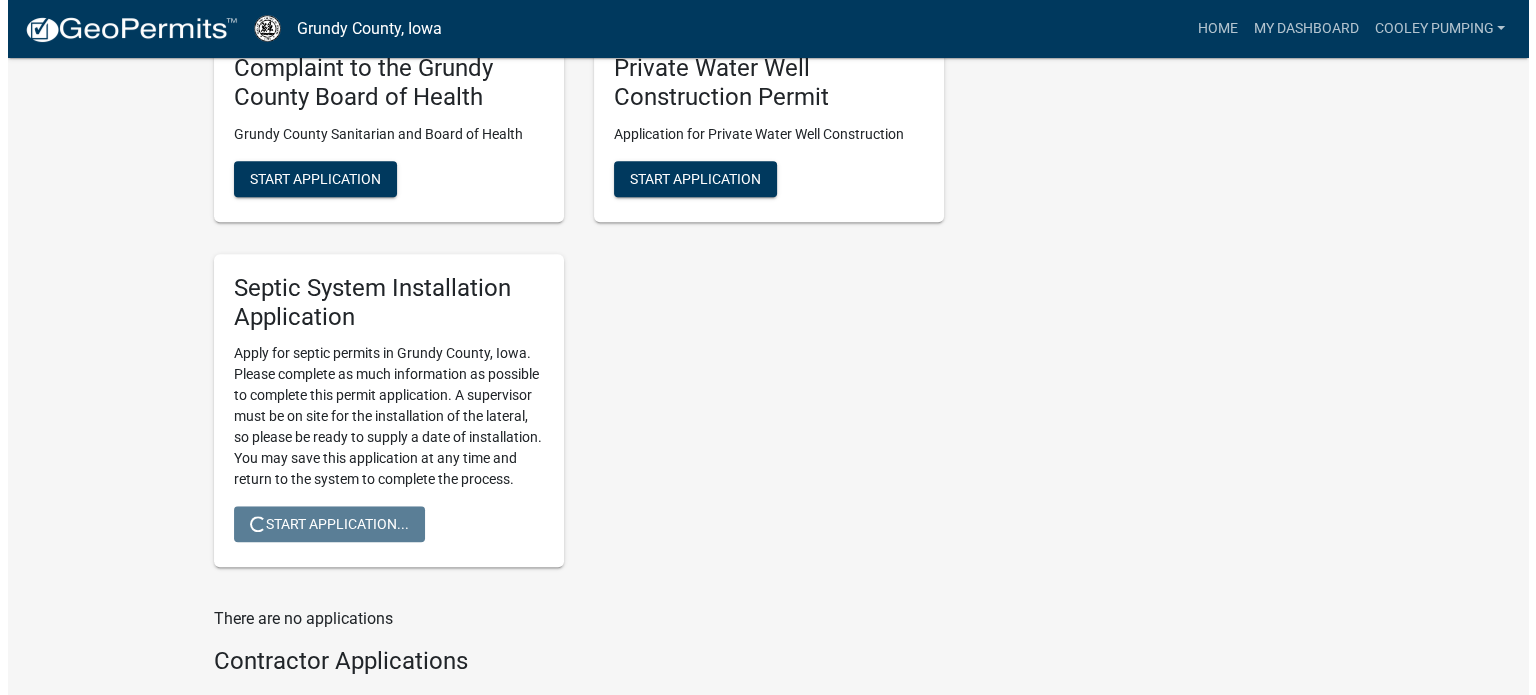 scroll, scrollTop: 0, scrollLeft: 0, axis: both 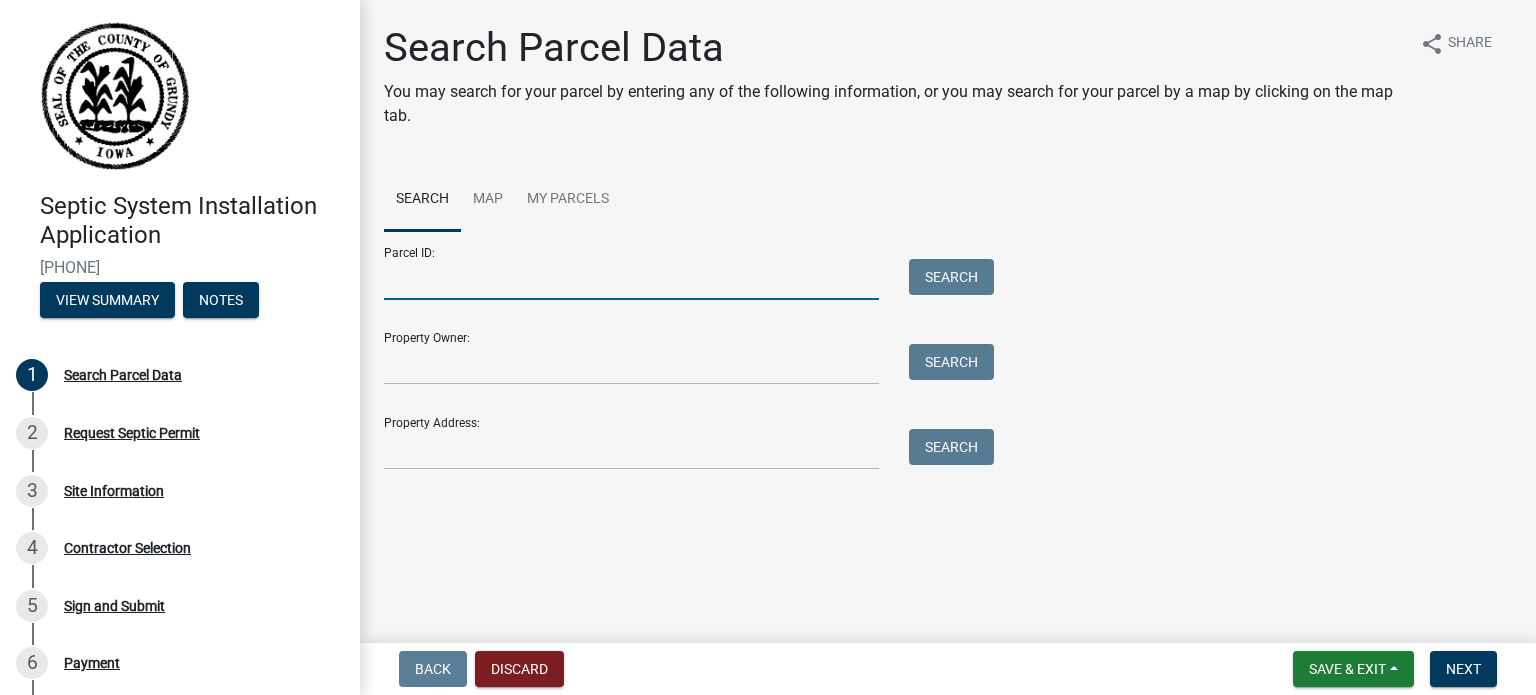 click on "Parcel ID:" at bounding box center [631, 279] 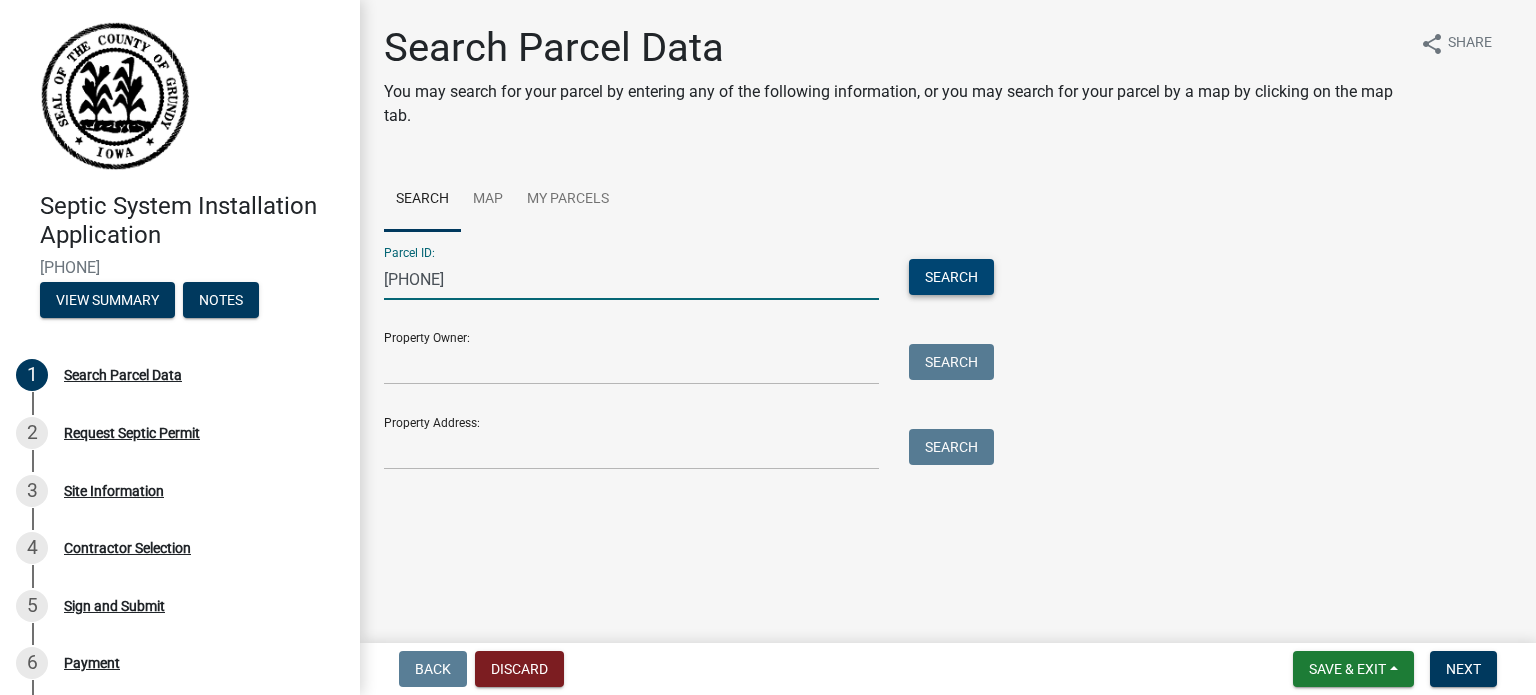 type on "[PHONE]" 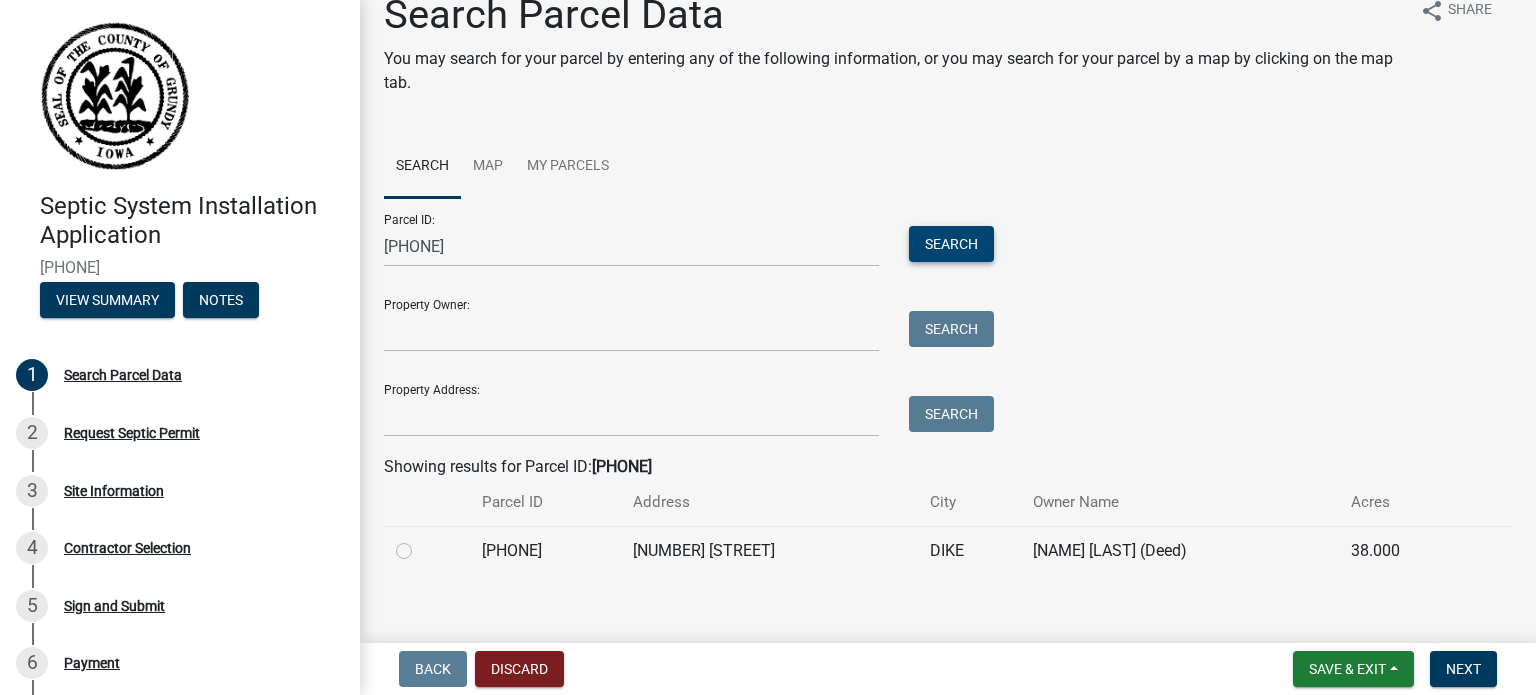 scroll, scrollTop: 50, scrollLeft: 0, axis: vertical 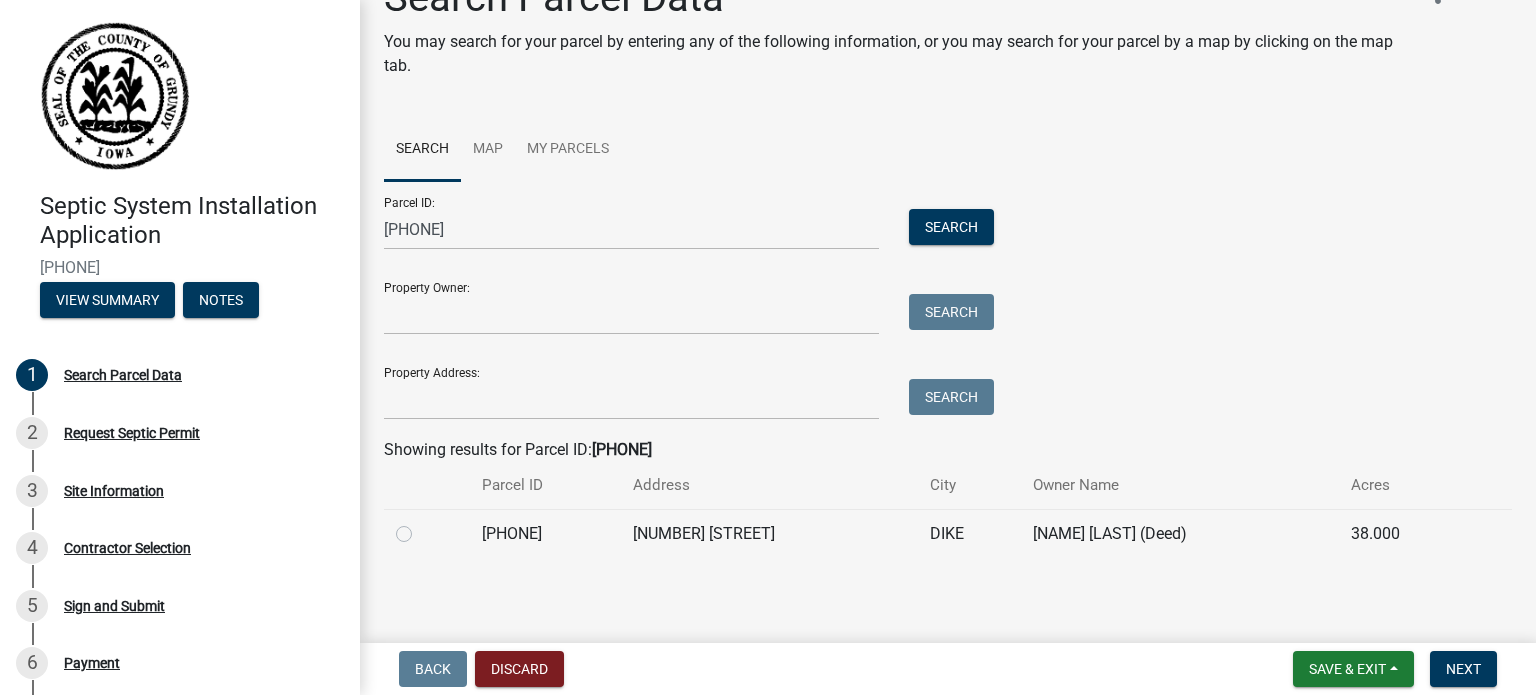 click 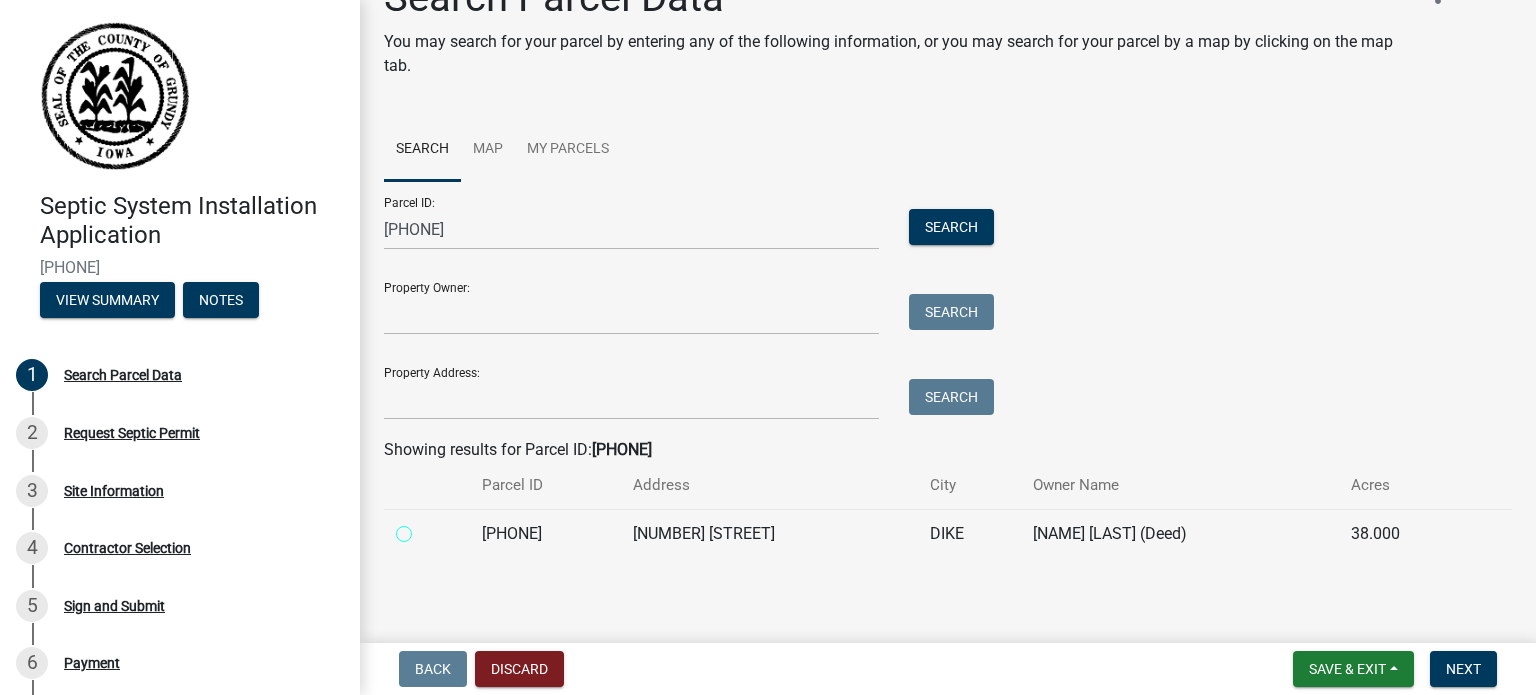 click at bounding box center [426, 528] 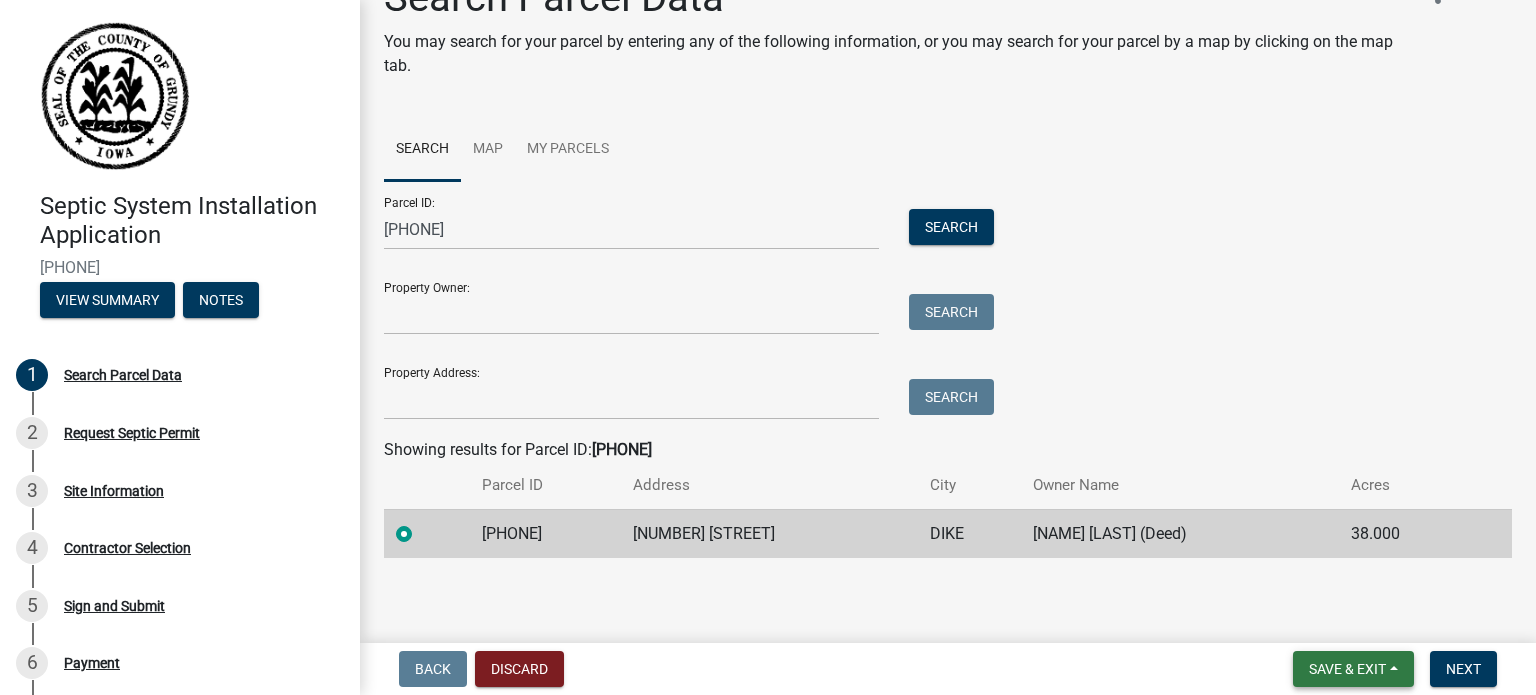 click on "Save & Exit" at bounding box center (1353, 669) 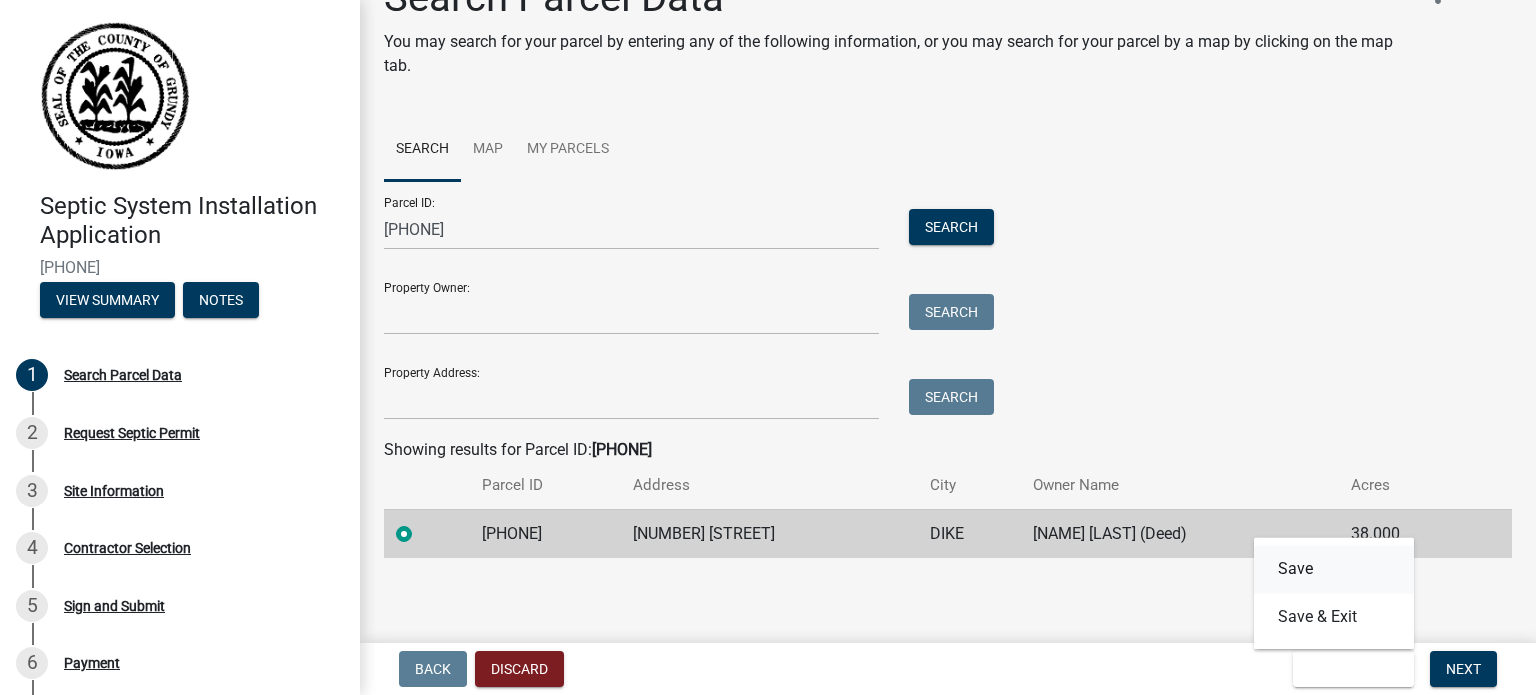 click on "Save" at bounding box center [1334, 569] 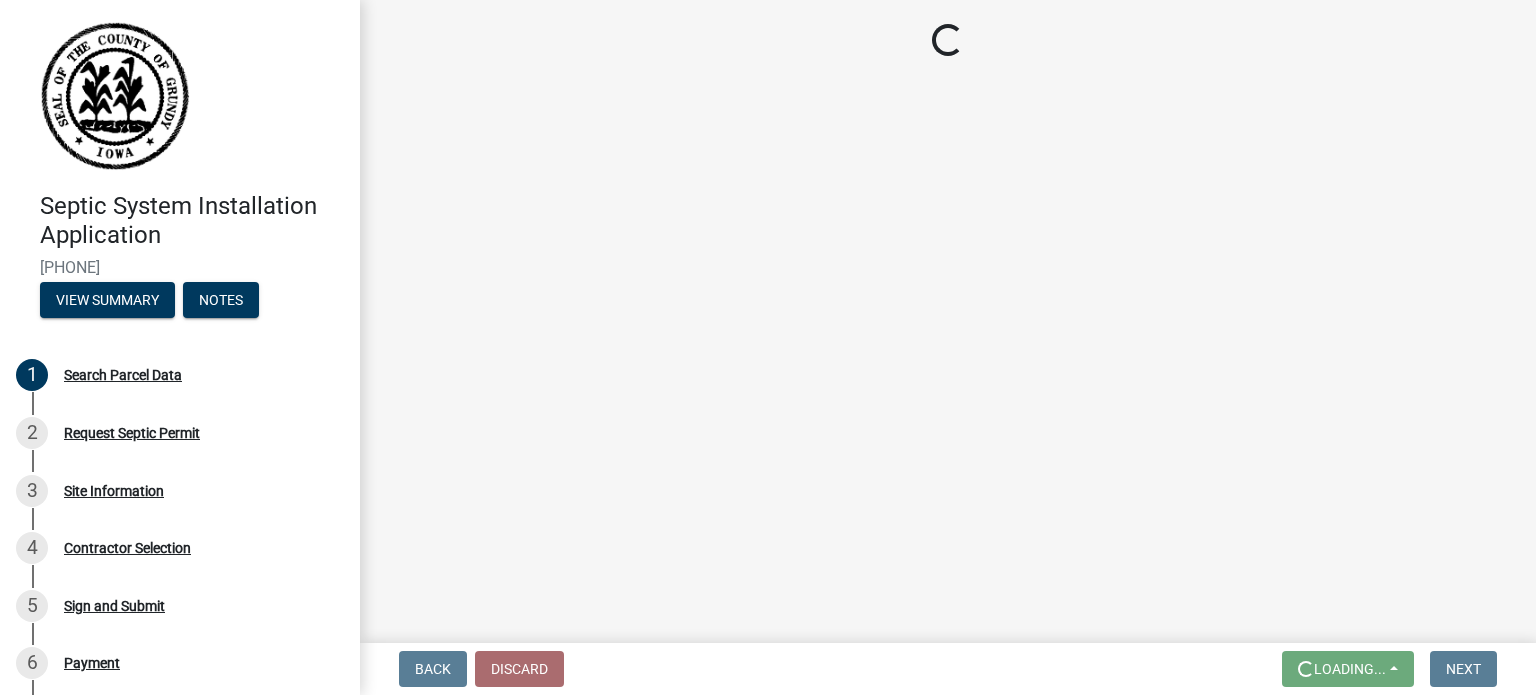 scroll, scrollTop: 0, scrollLeft: 0, axis: both 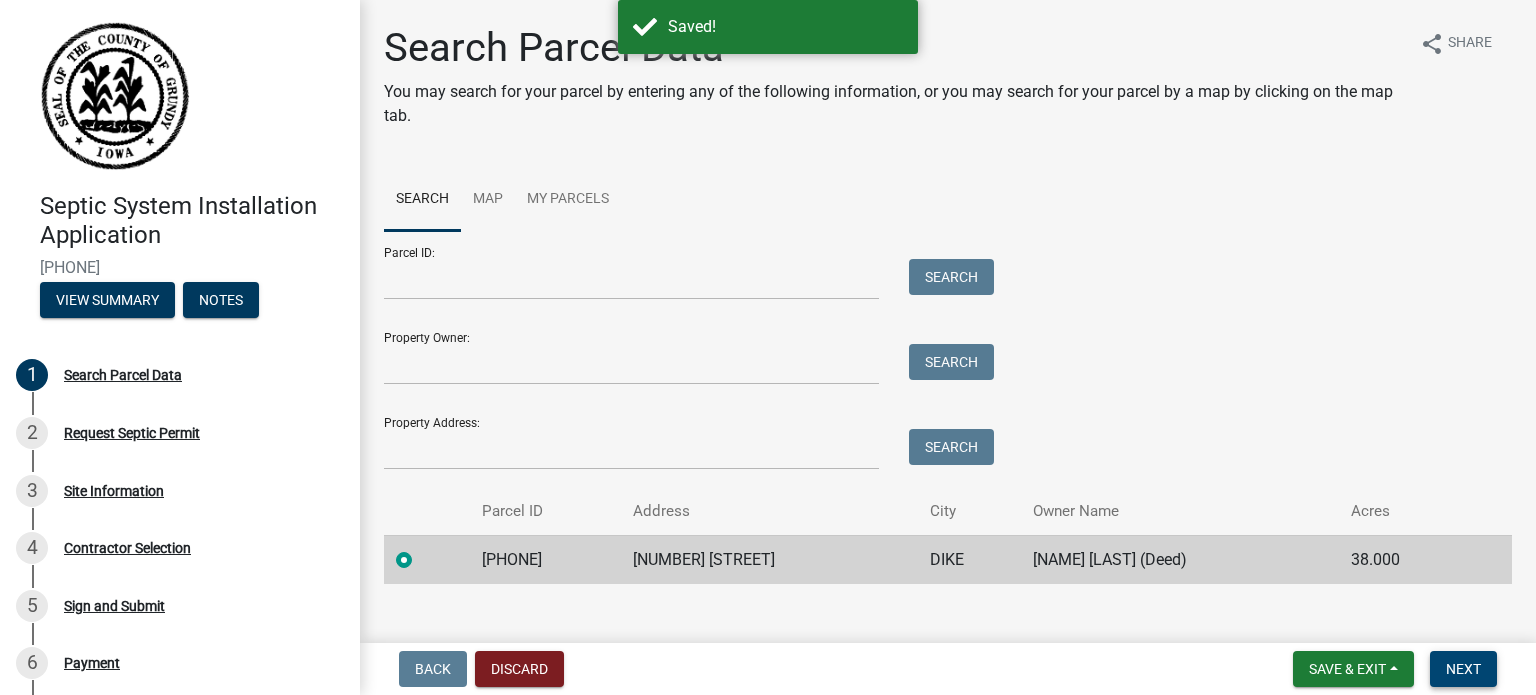 click on "Next" at bounding box center [1463, 669] 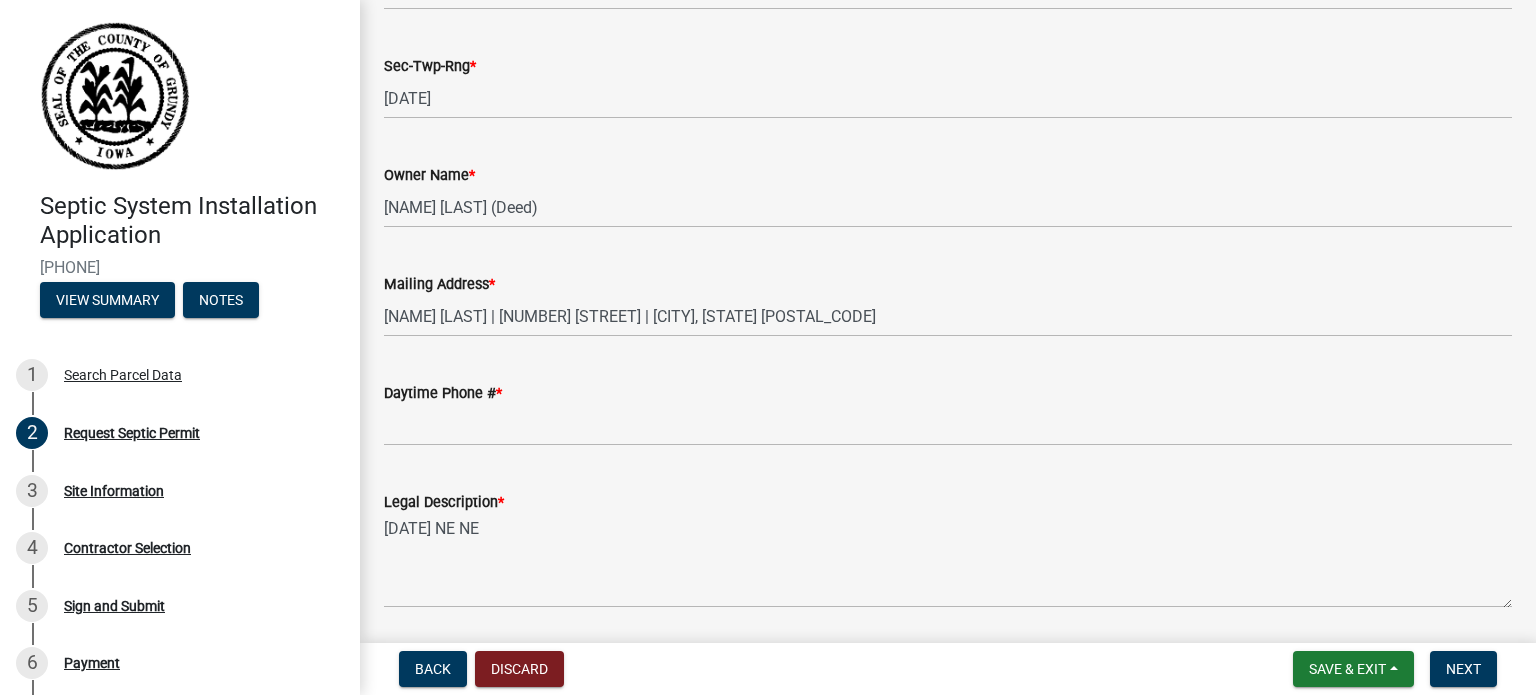 scroll, scrollTop: 500, scrollLeft: 0, axis: vertical 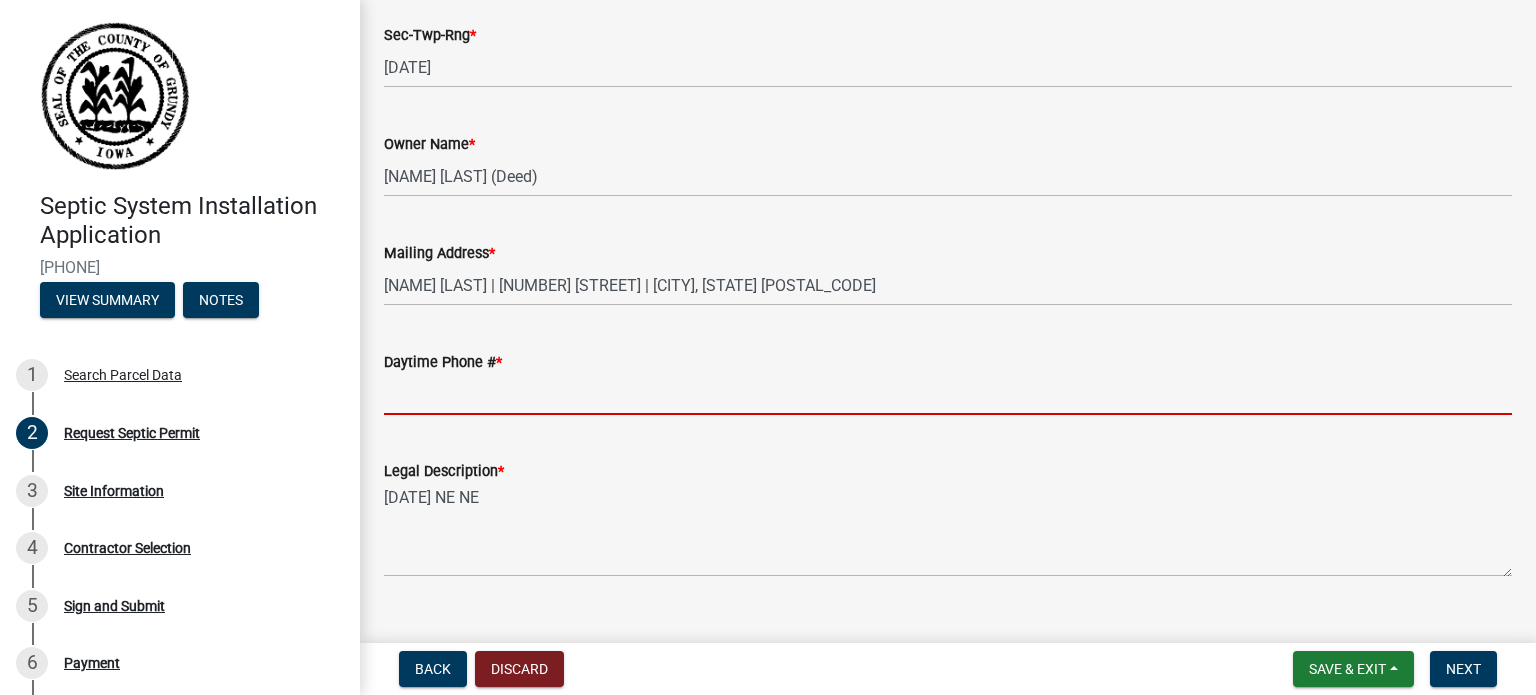 click on "Daytime Phone #  *" at bounding box center (948, 394) 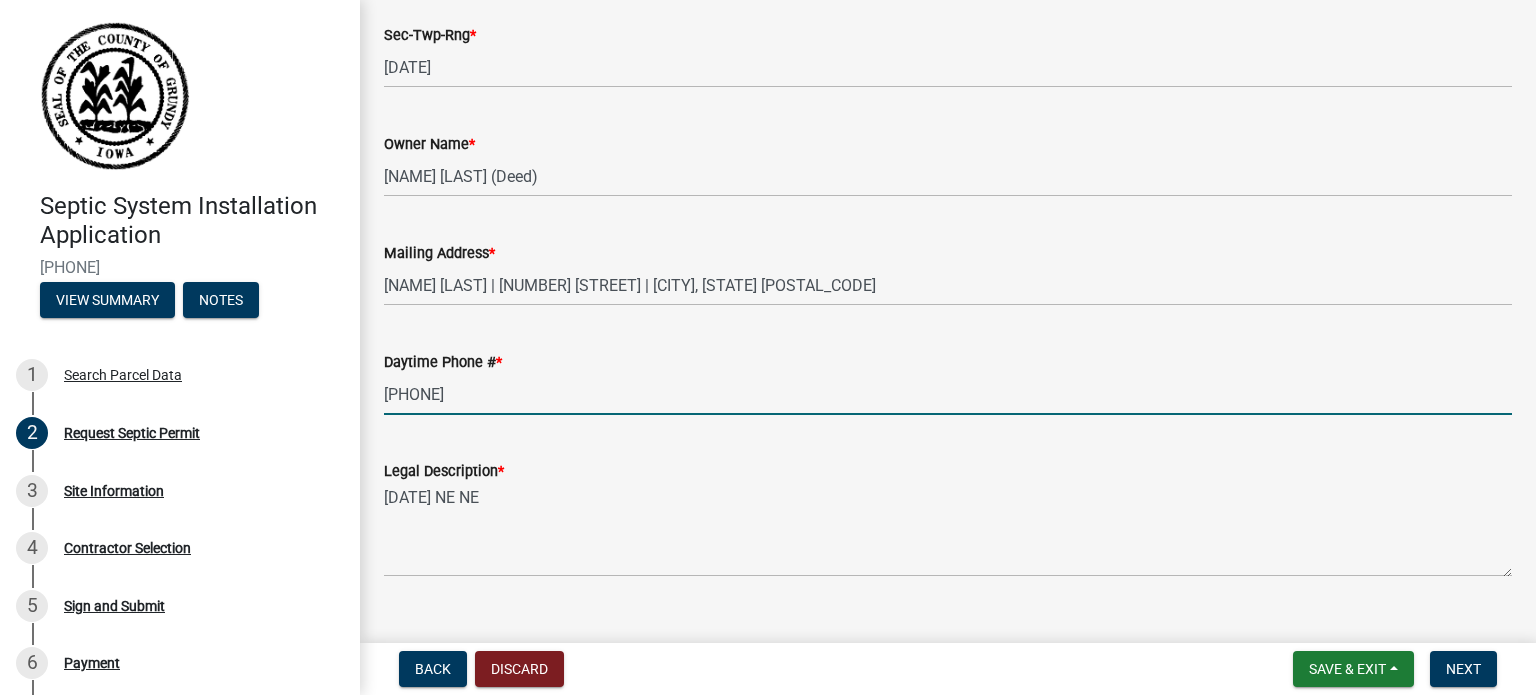 click on "[PHONE]" at bounding box center [948, 394] 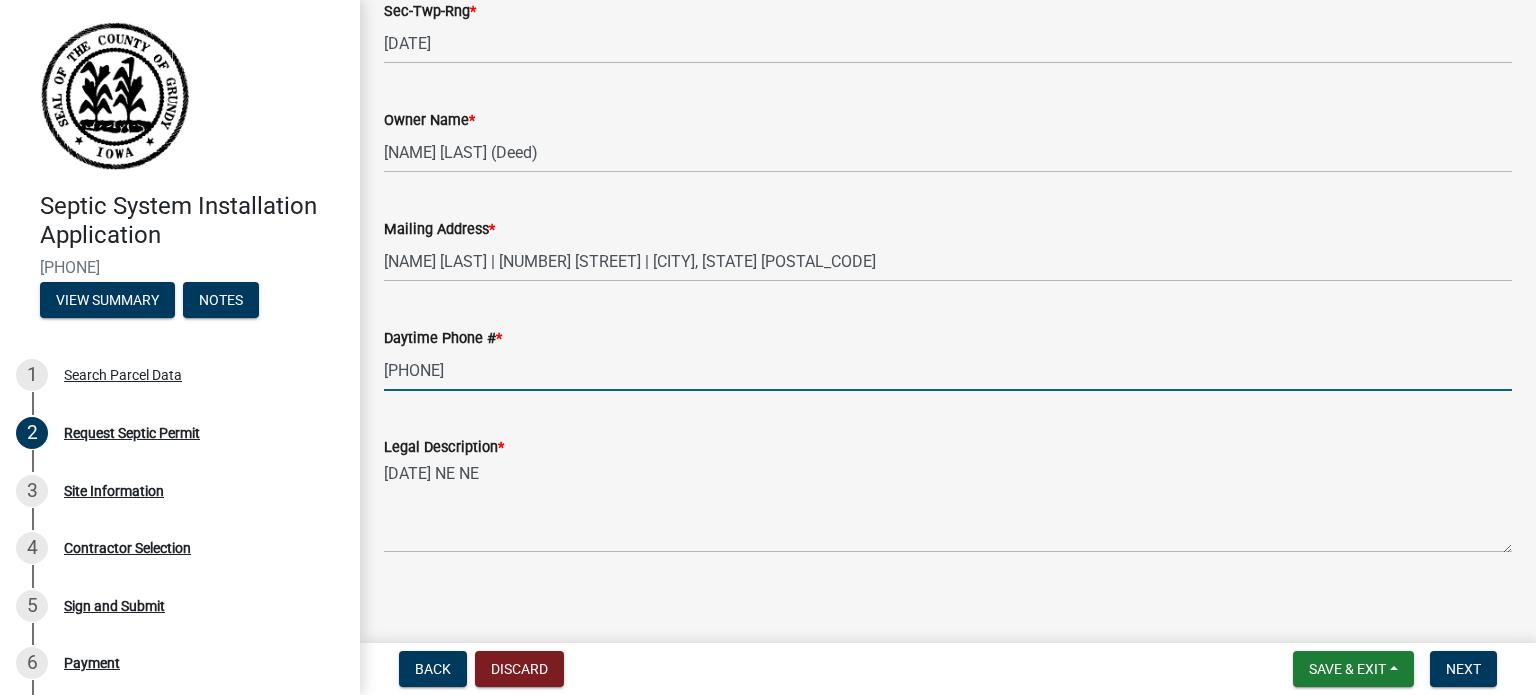 scroll, scrollTop: 536, scrollLeft: 0, axis: vertical 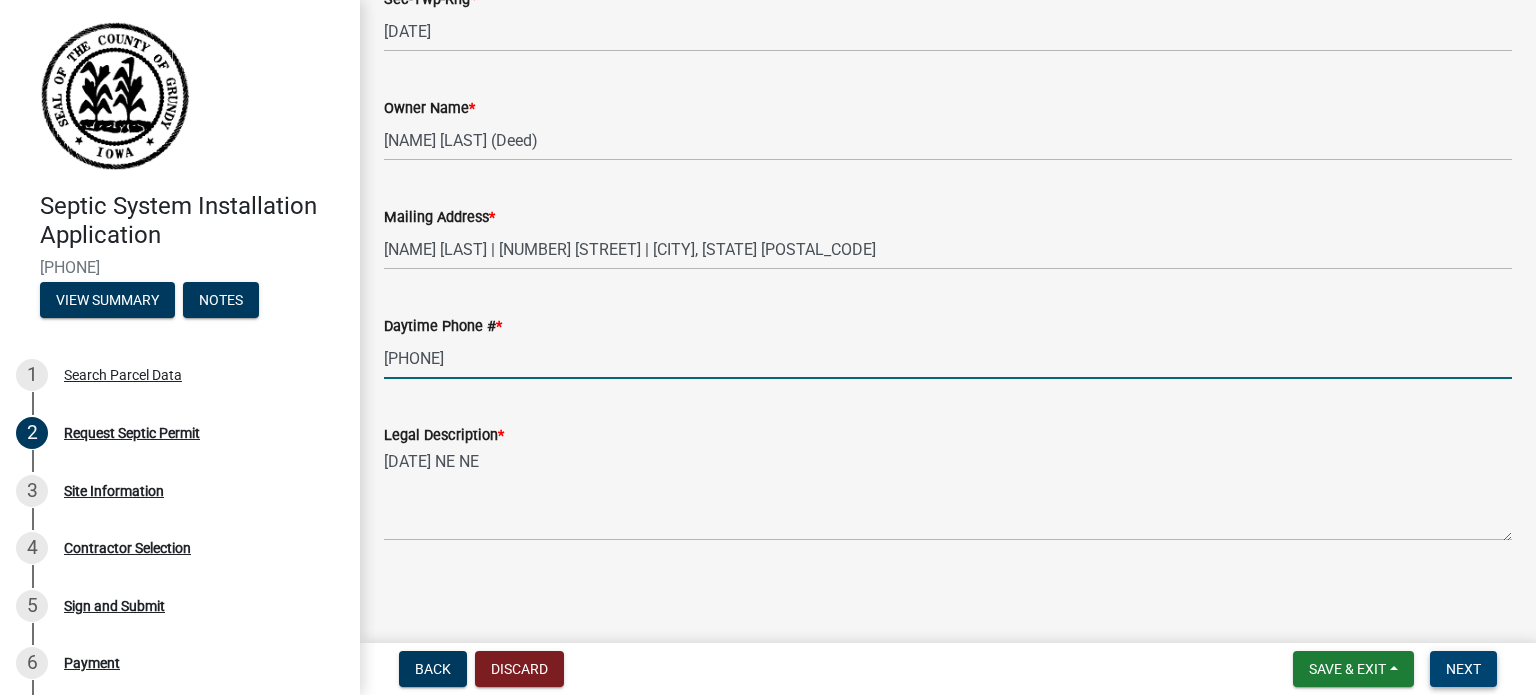 type on "[PHONE]" 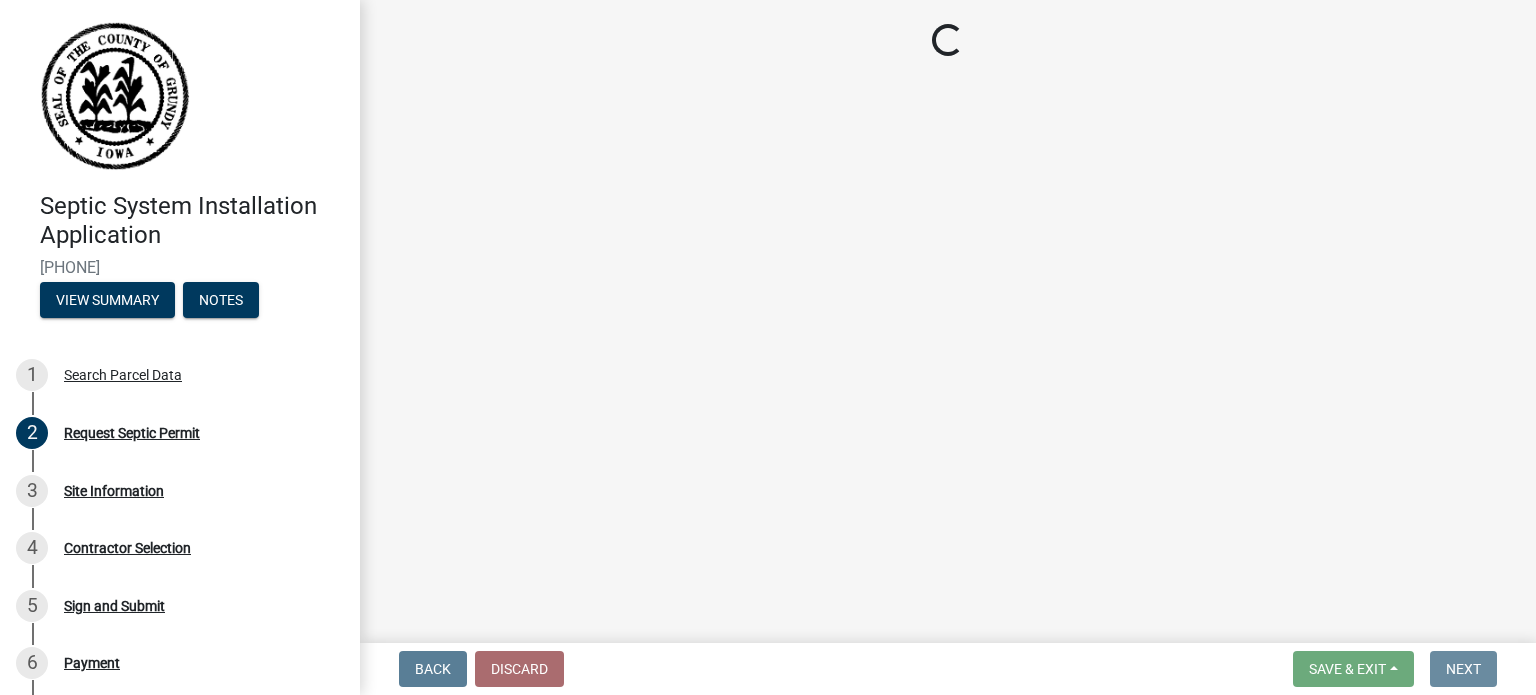 scroll, scrollTop: 0, scrollLeft: 0, axis: both 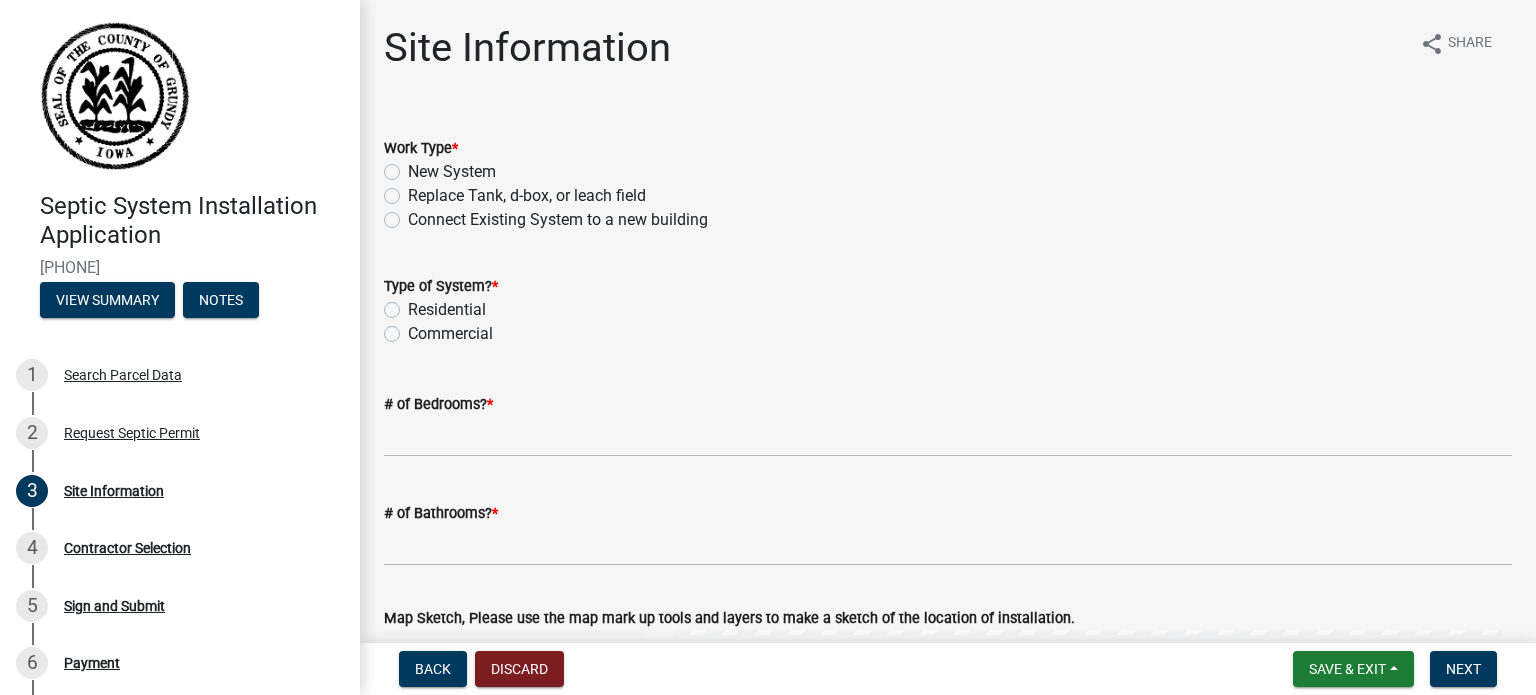 click on "New System" 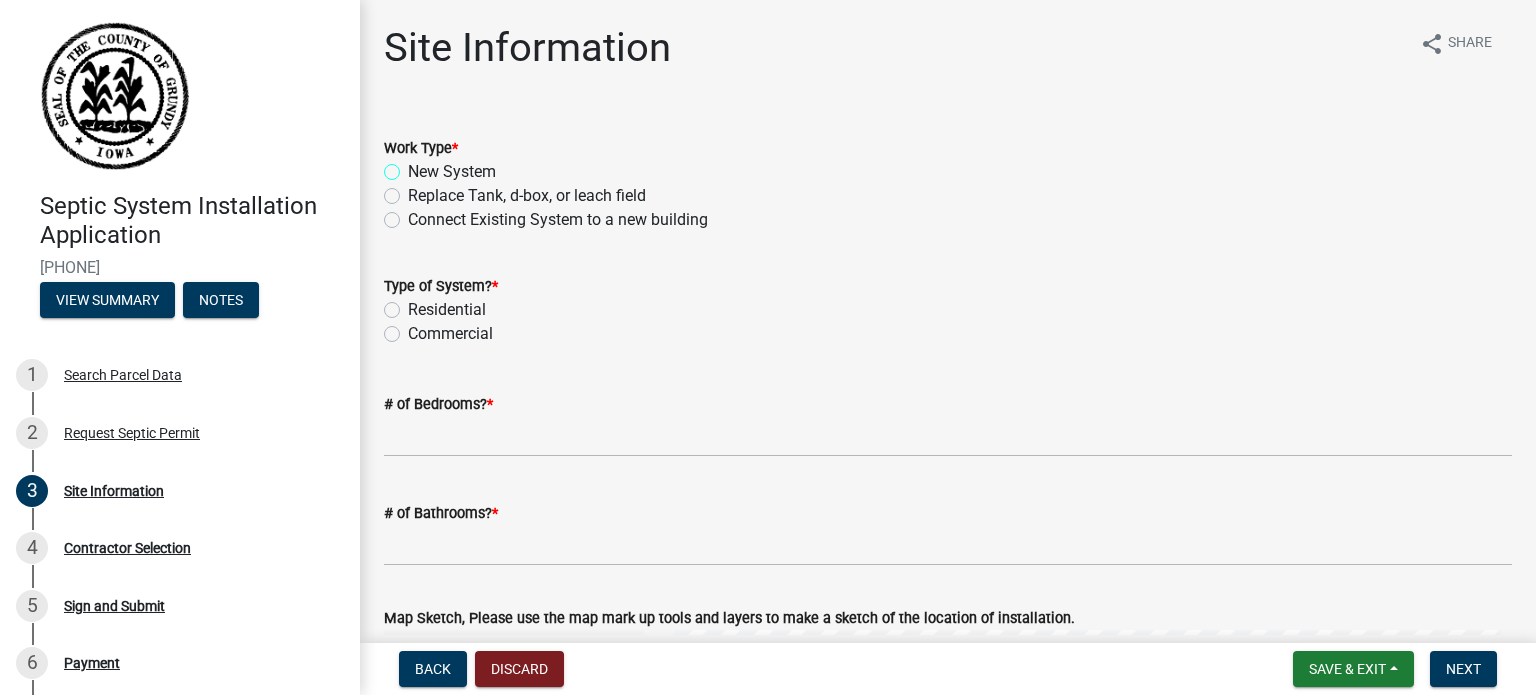 click on "New System" at bounding box center (414, 166) 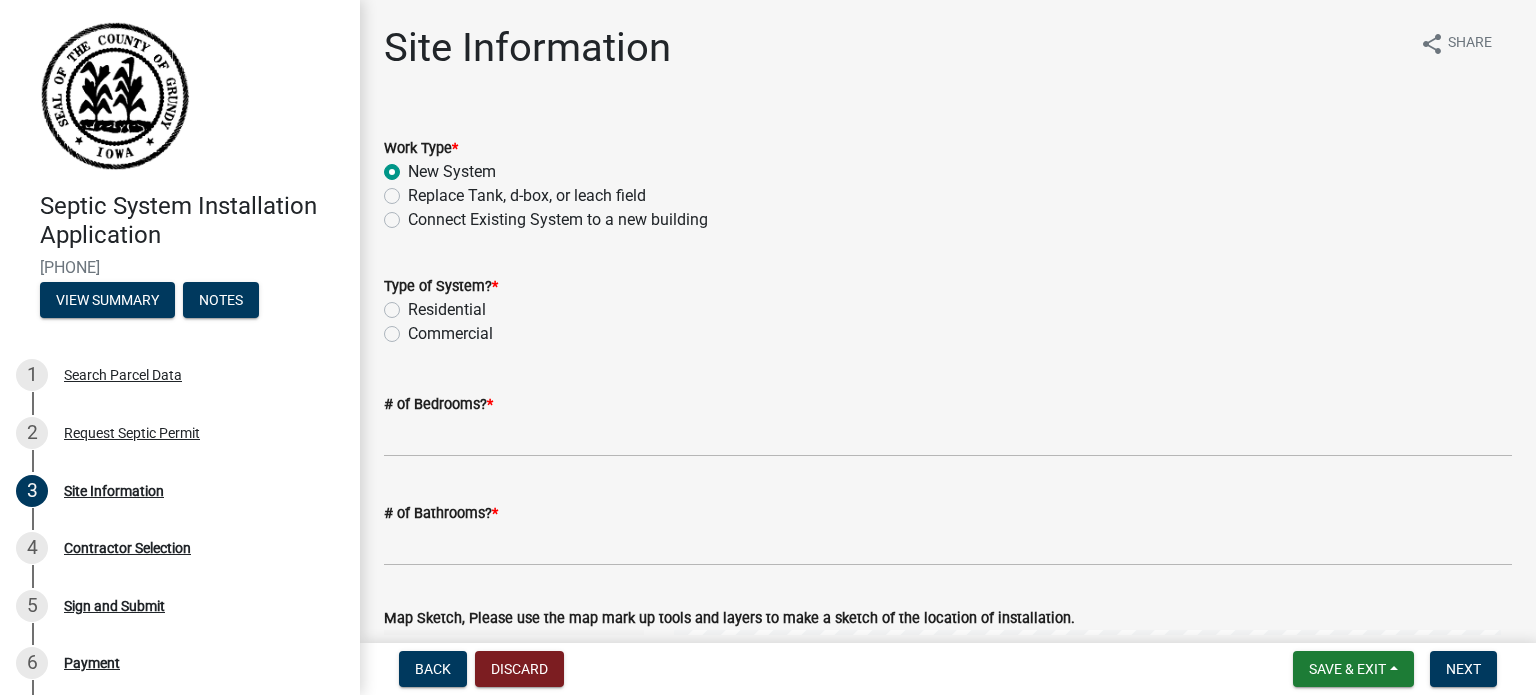 radio on "true" 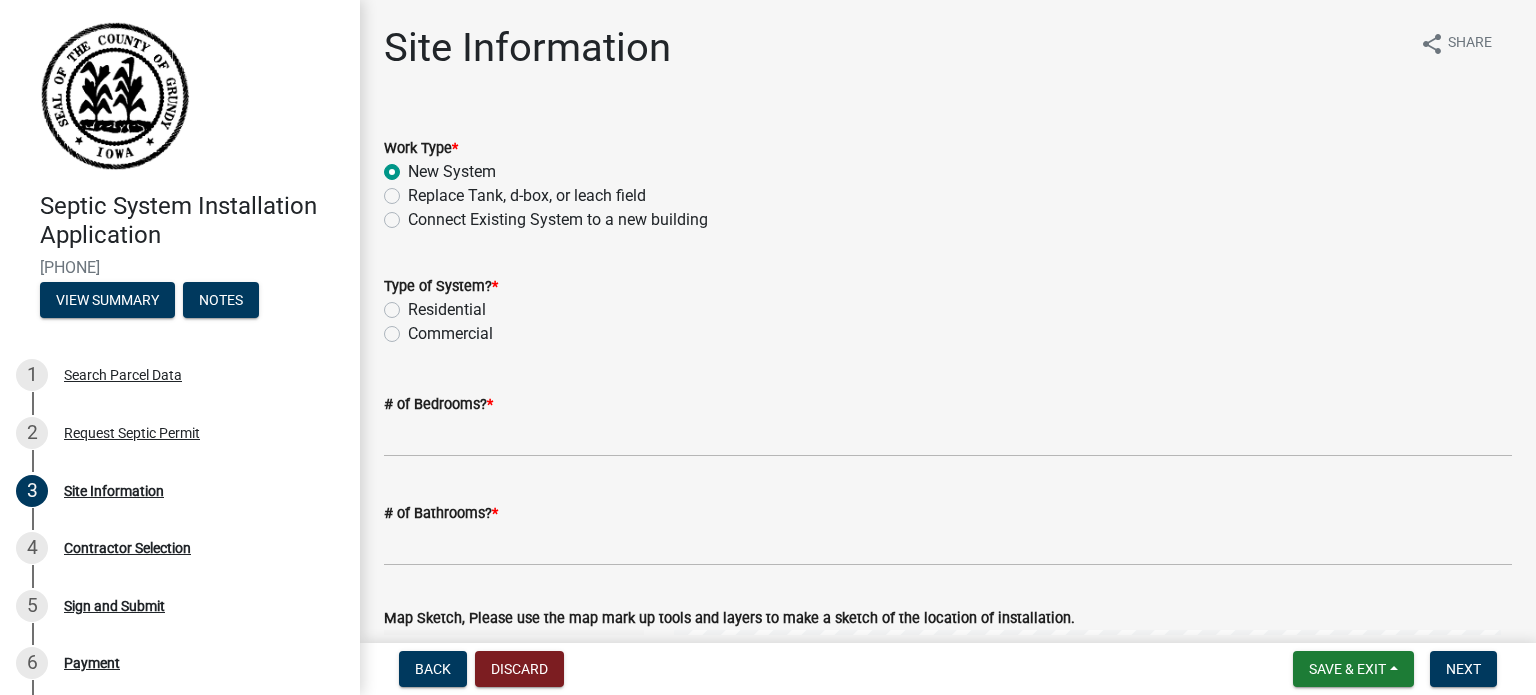 click on "Residential" 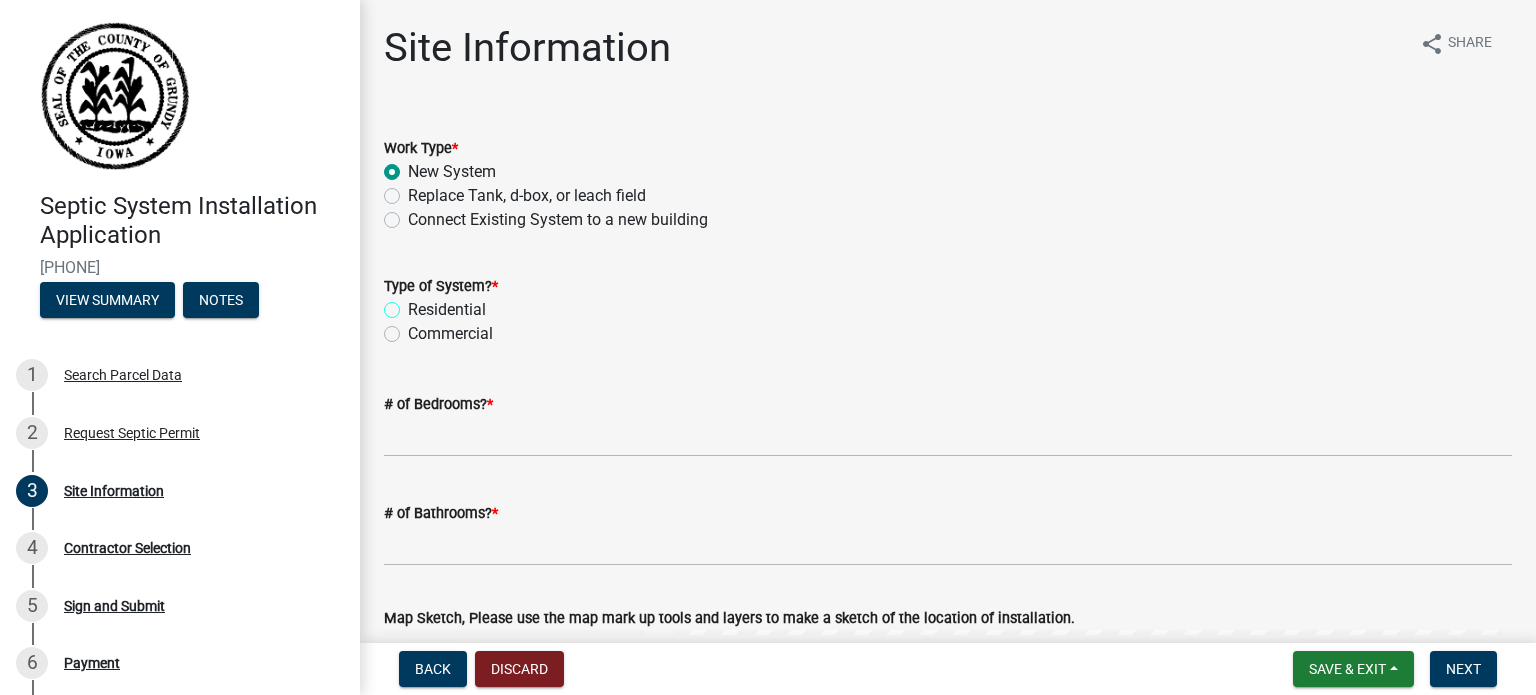click on "Residential" at bounding box center [414, 304] 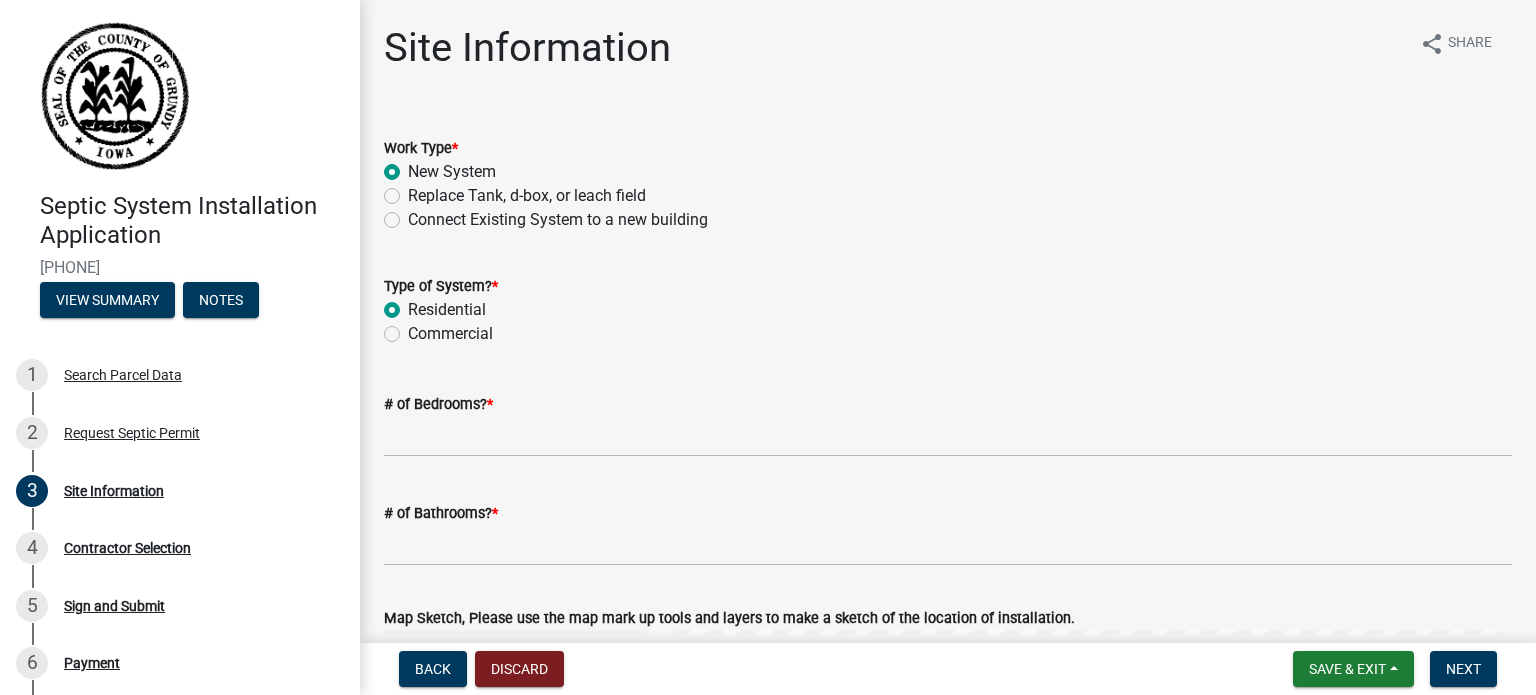 radio on "true" 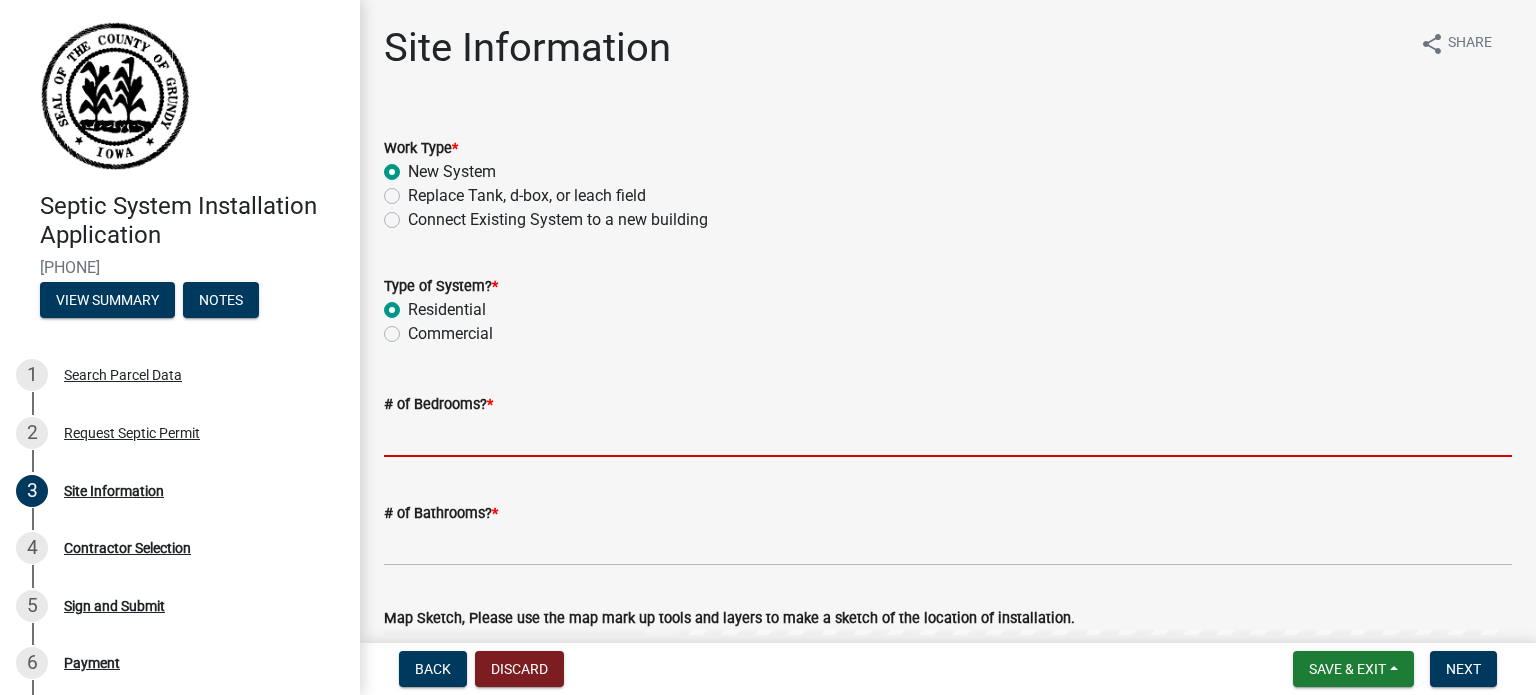 click on "# of Bedrooms?  *" at bounding box center (948, 436) 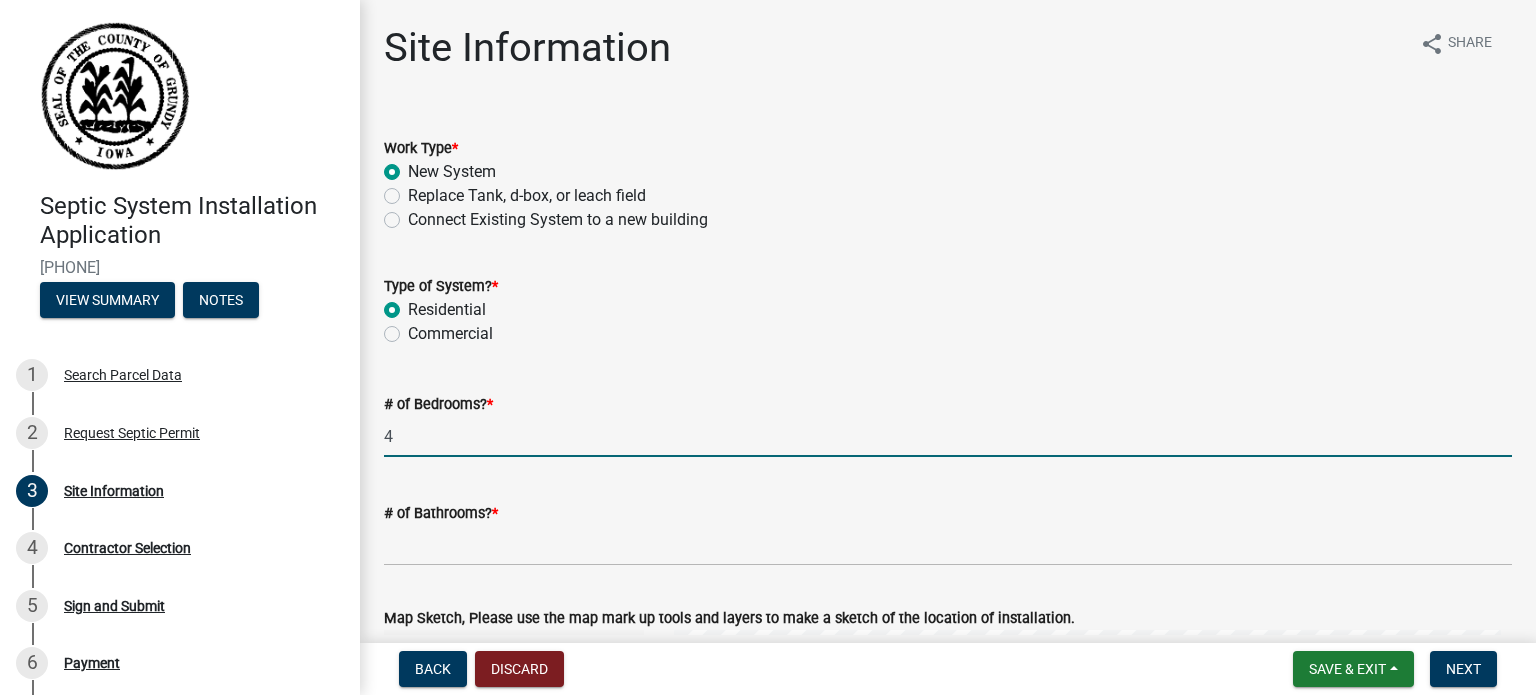type on "4" 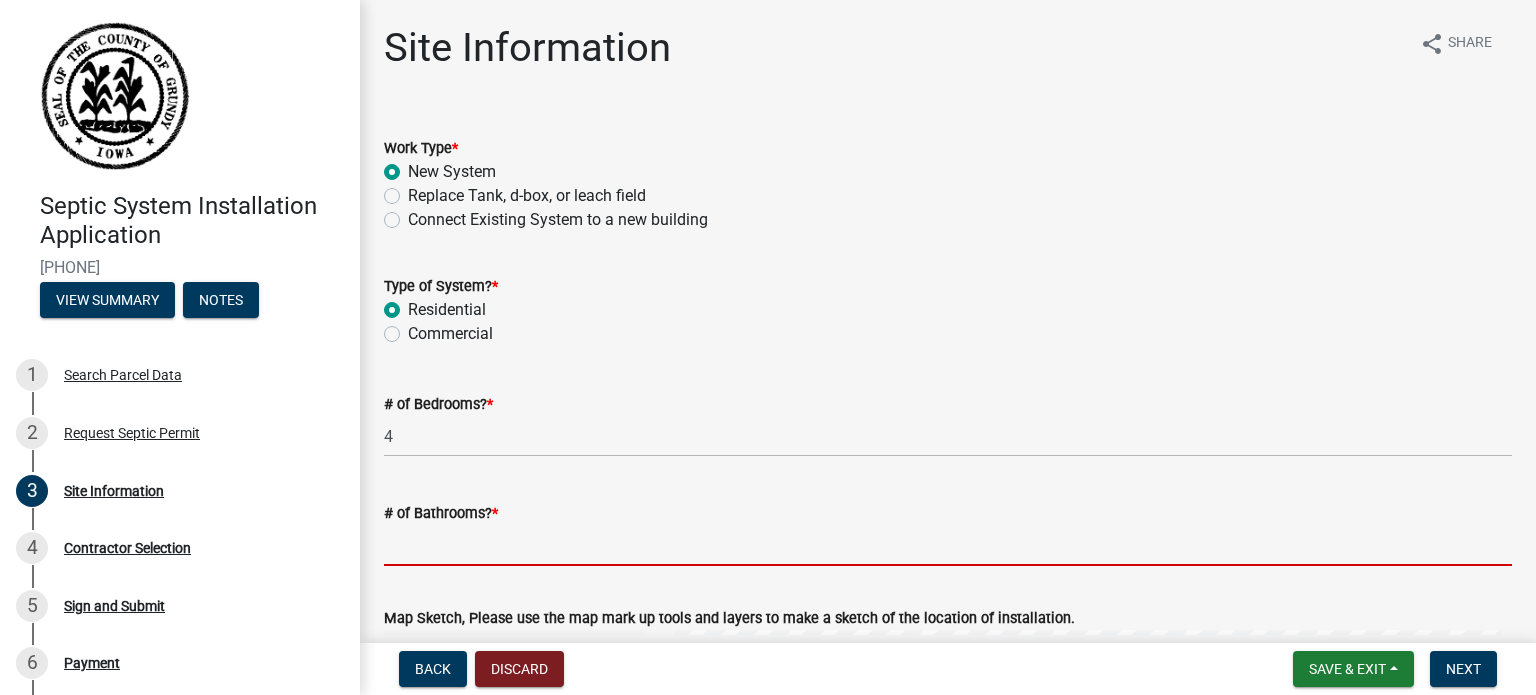 click on "# of Bathrooms?  *" at bounding box center (948, 545) 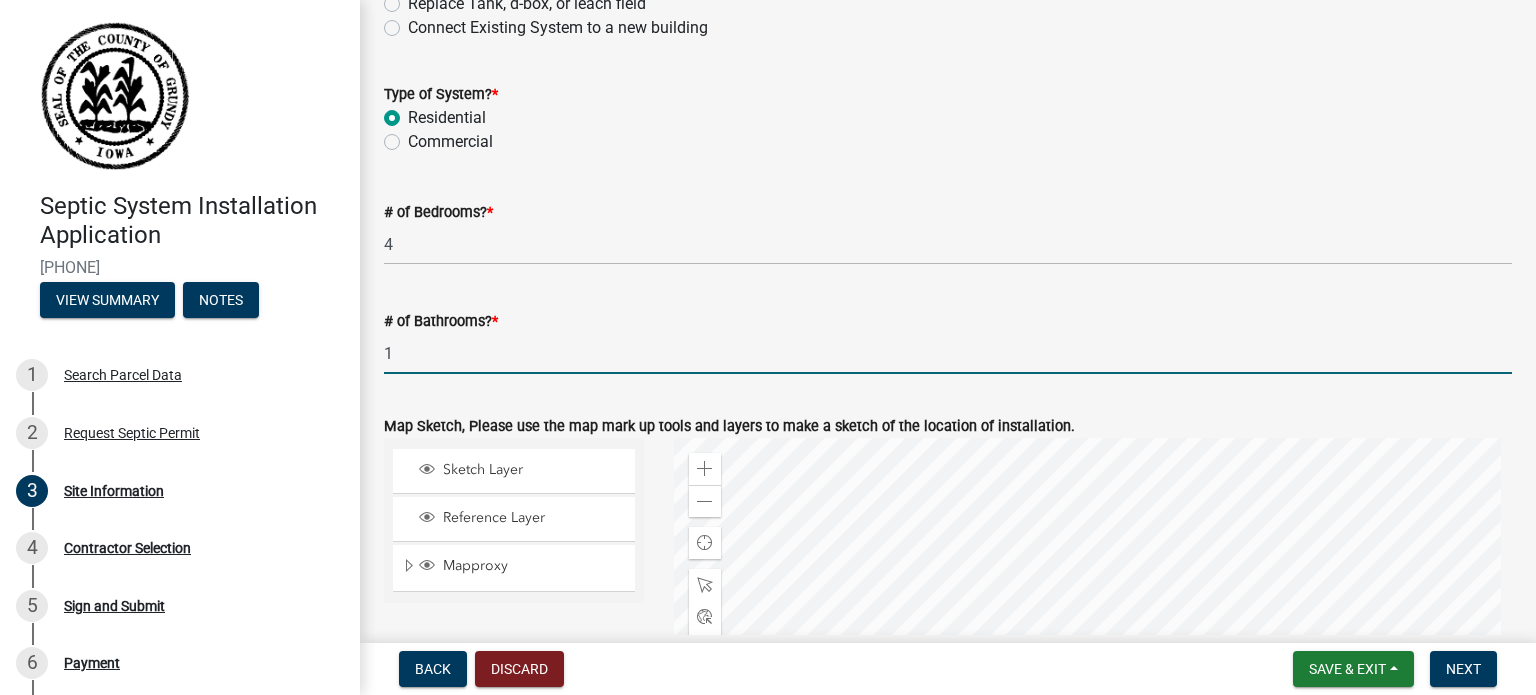 scroll, scrollTop: 200, scrollLeft: 0, axis: vertical 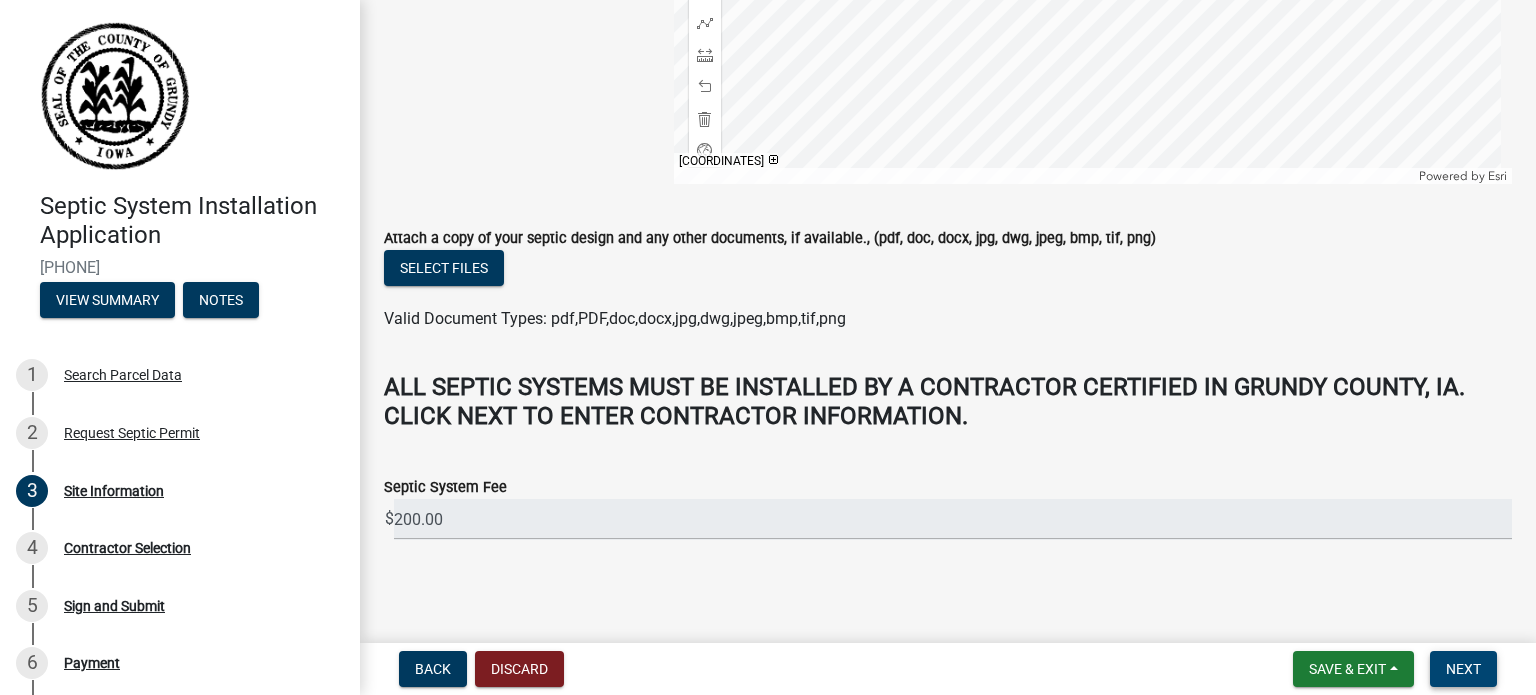 type on "1" 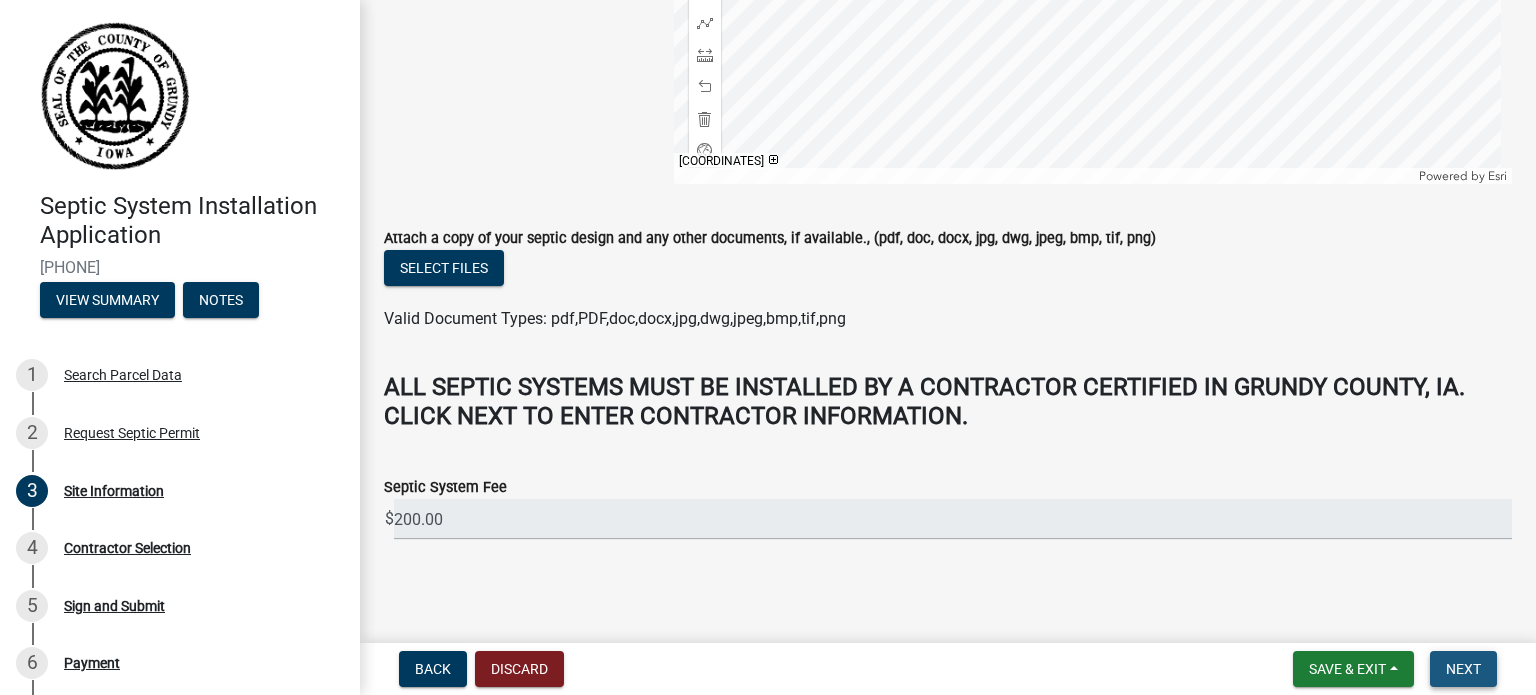scroll, scrollTop: 0, scrollLeft: 0, axis: both 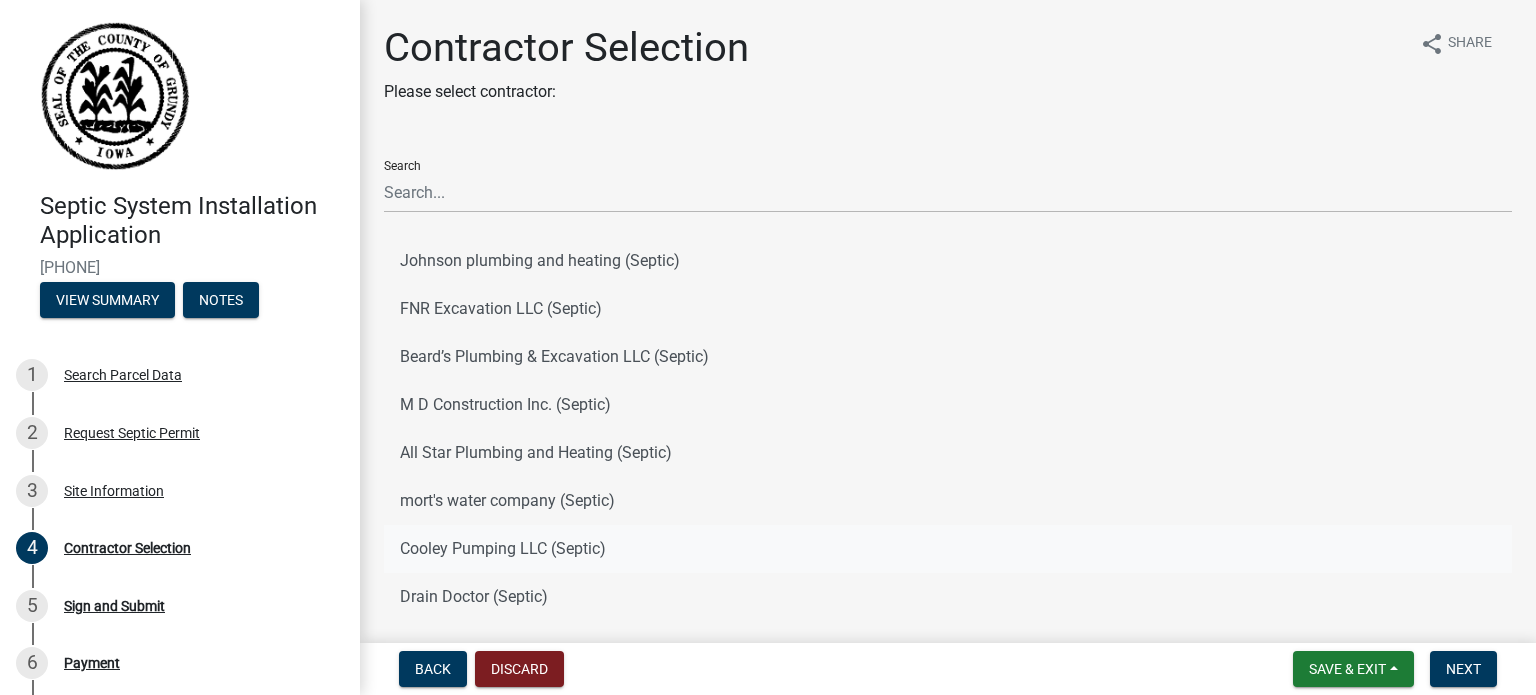 click on "Cooley Pumping LLC (Septic)" 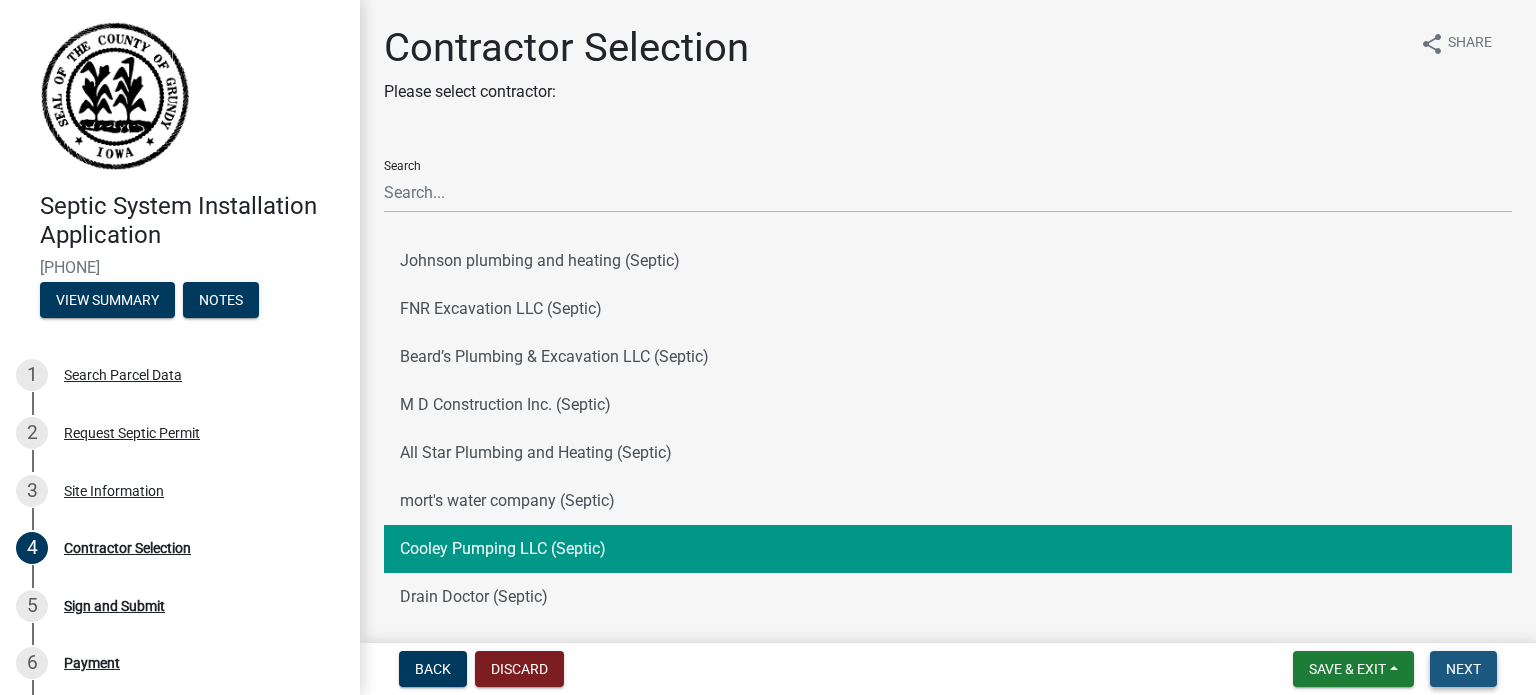 click on "Next" at bounding box center (1463, 669) 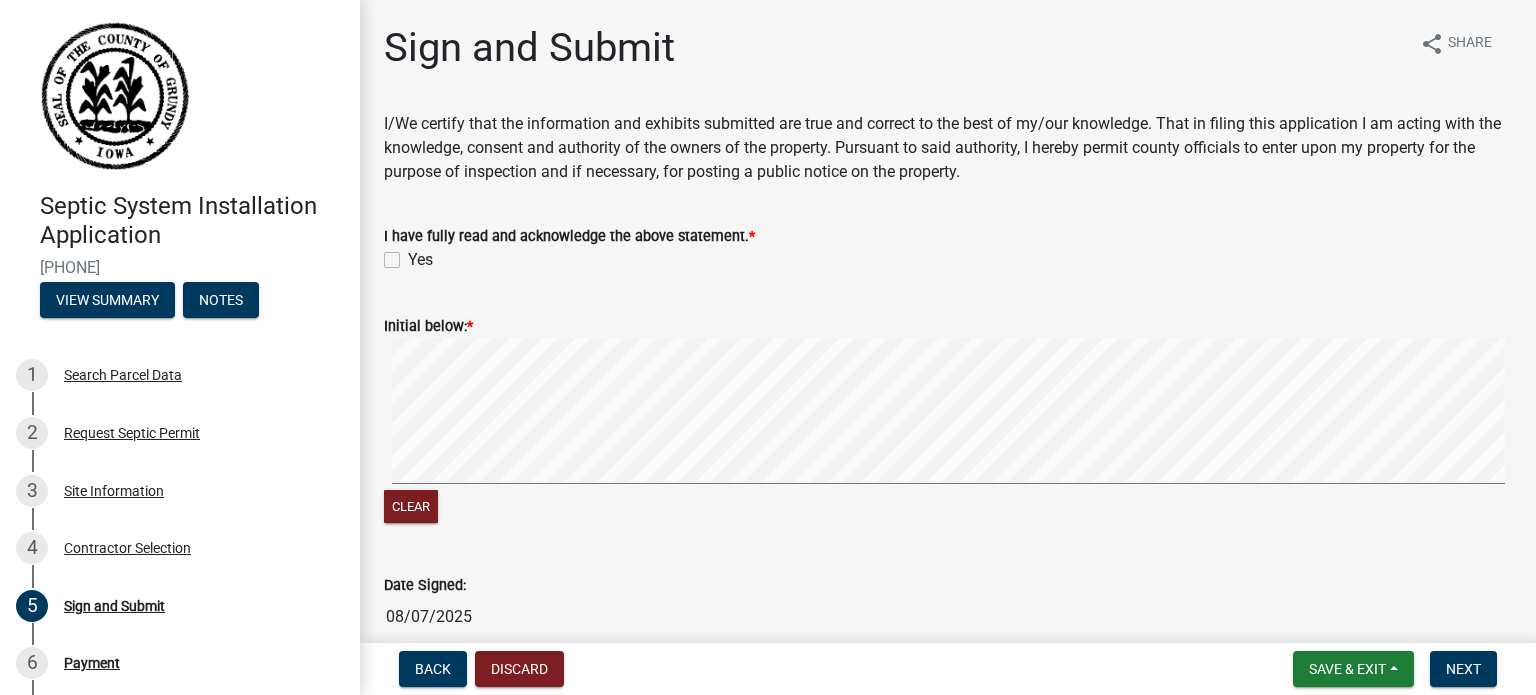 click on "Yes" 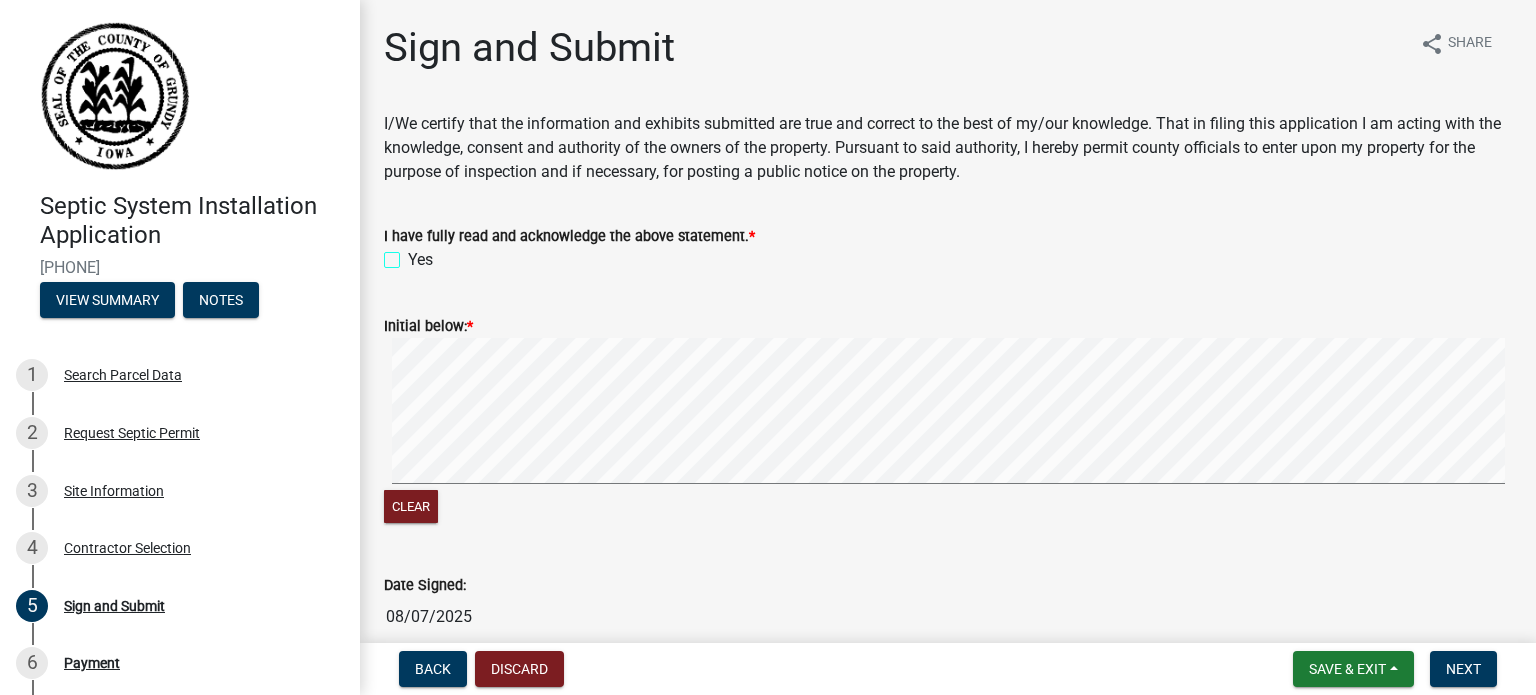 click on "Yes" at bounding box center (414, 254) 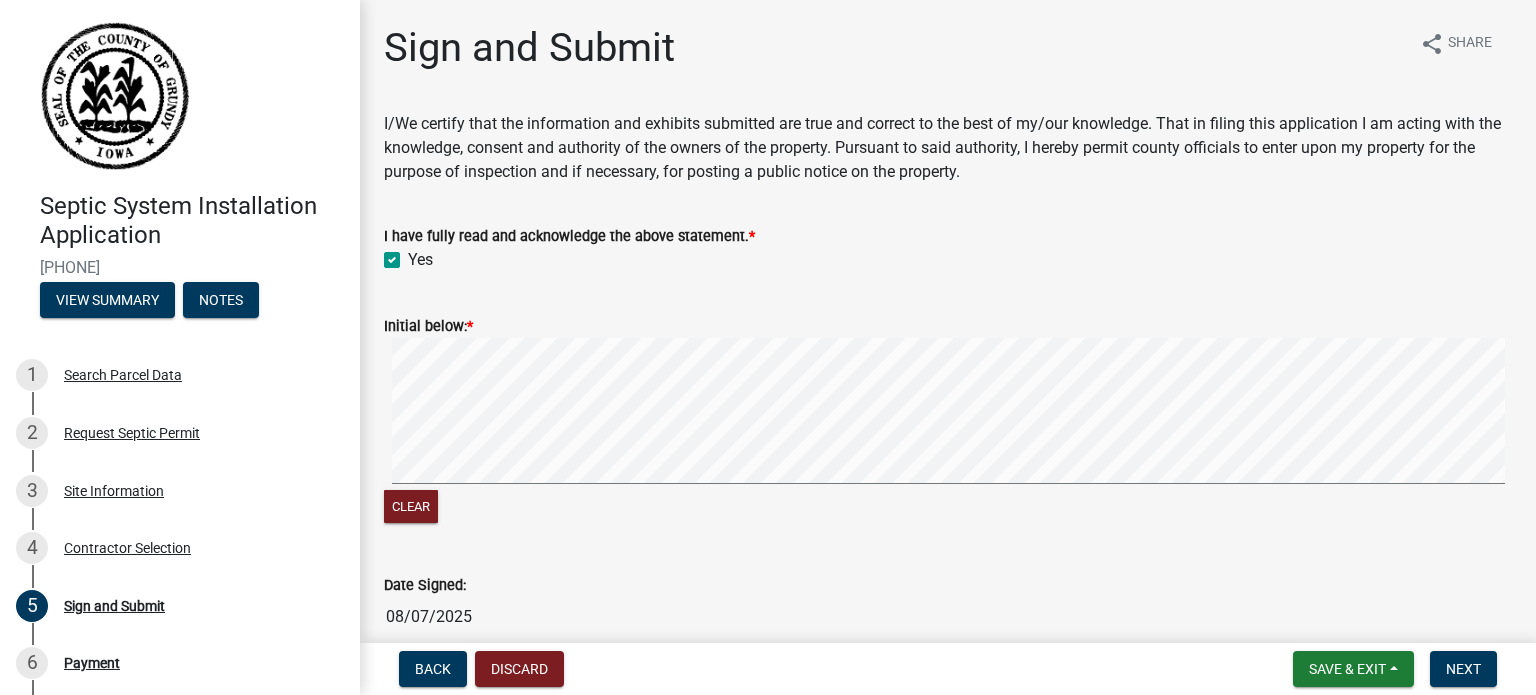 checkbox on "true" 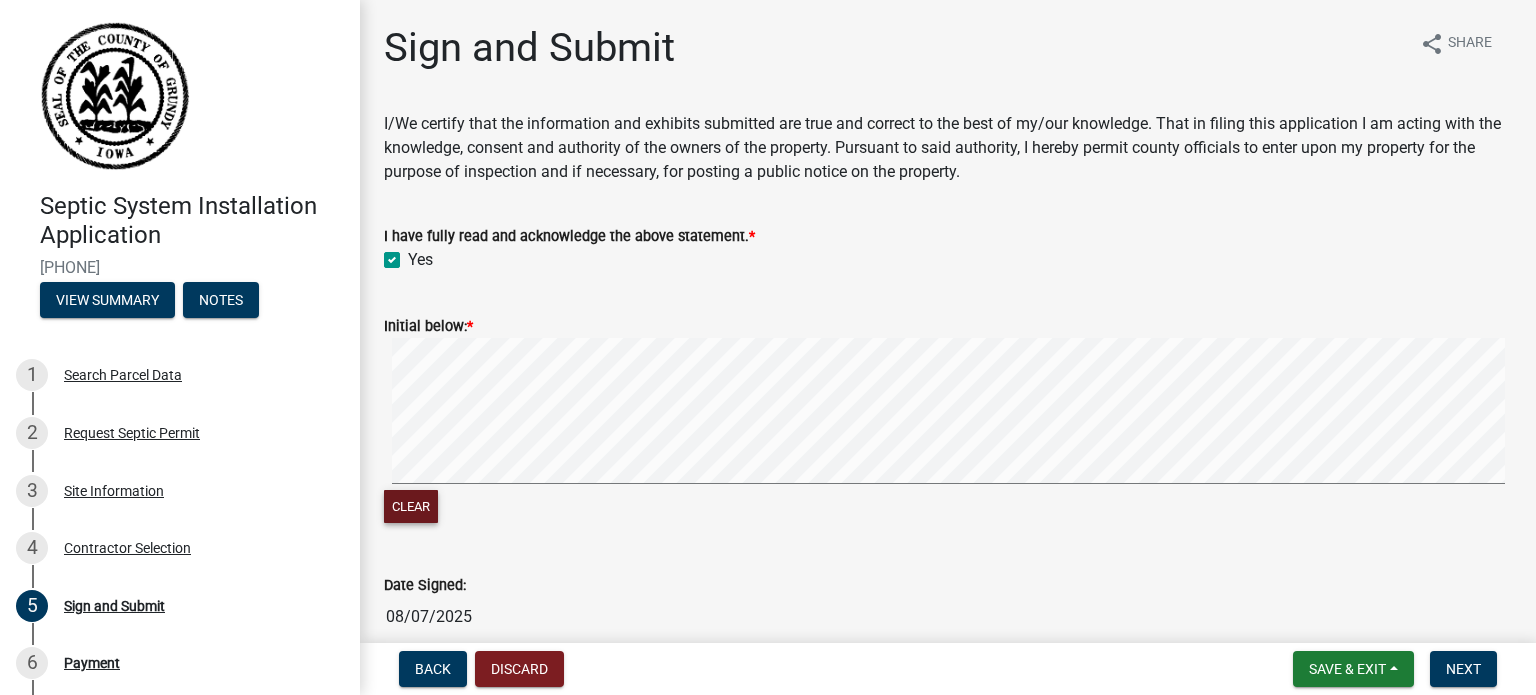 click on "Clear" 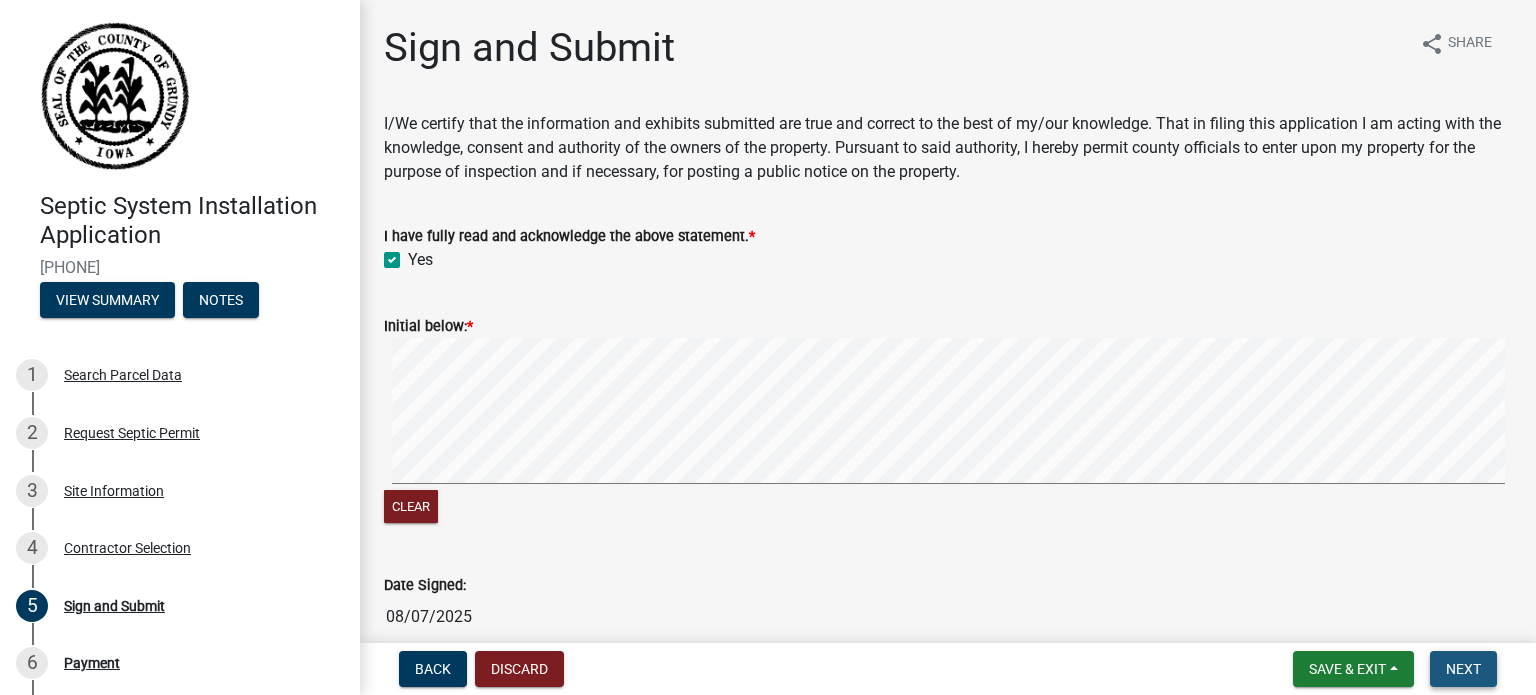 click on "Next" at bounding box center [1463, 669] 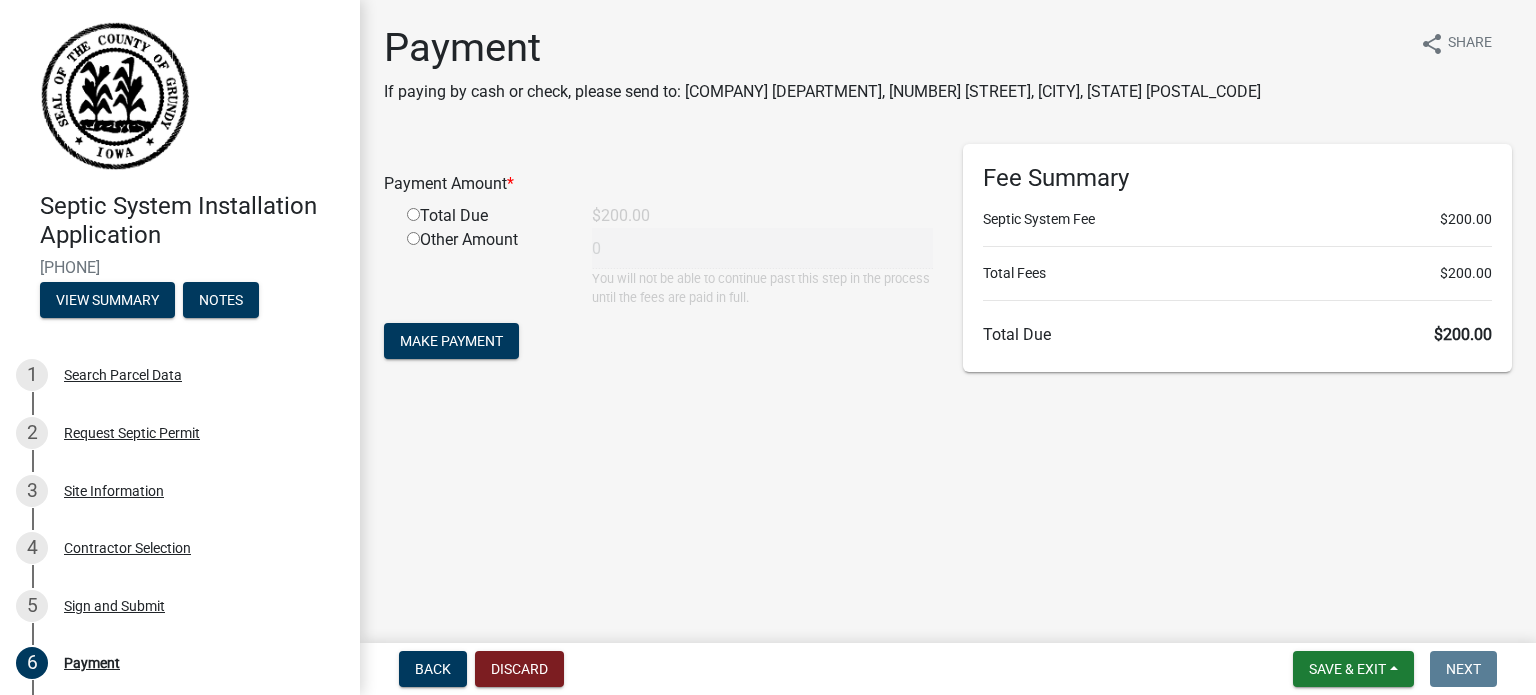click 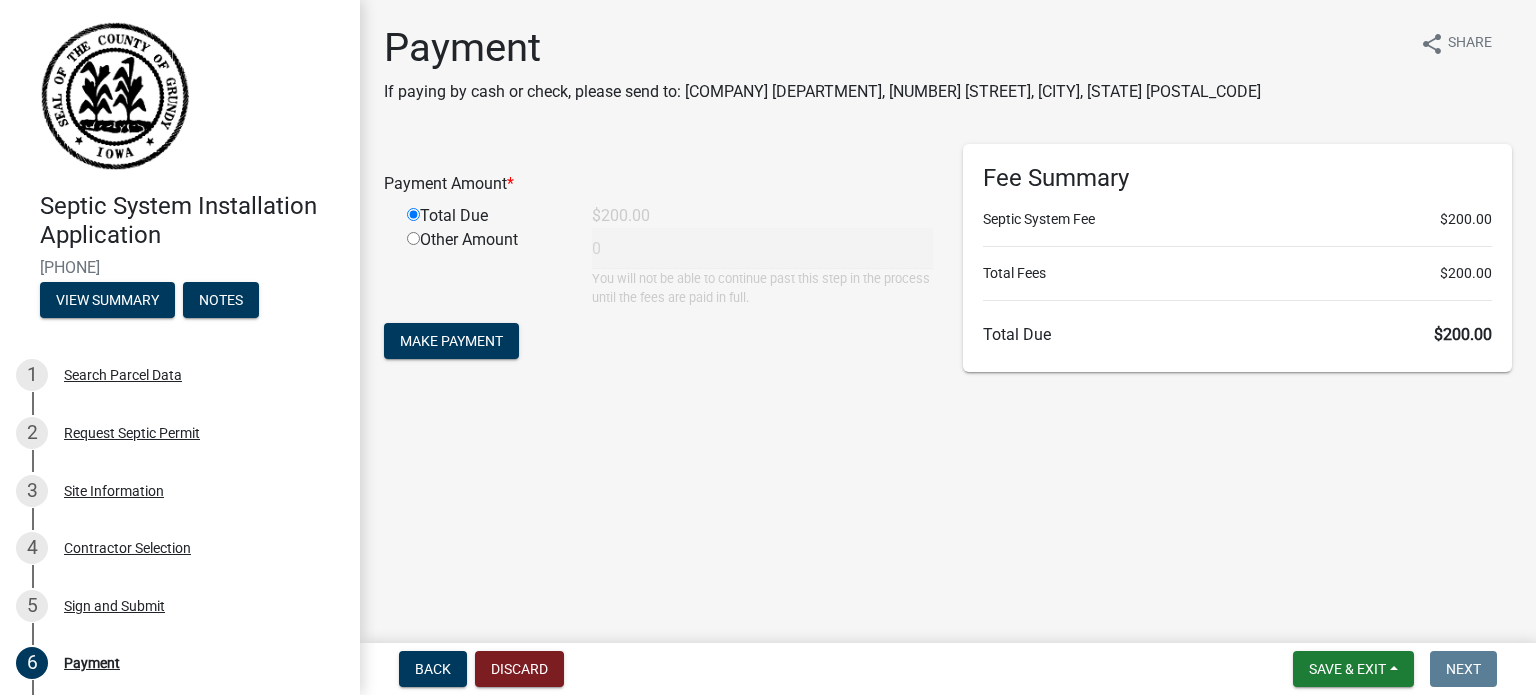 type on "200" 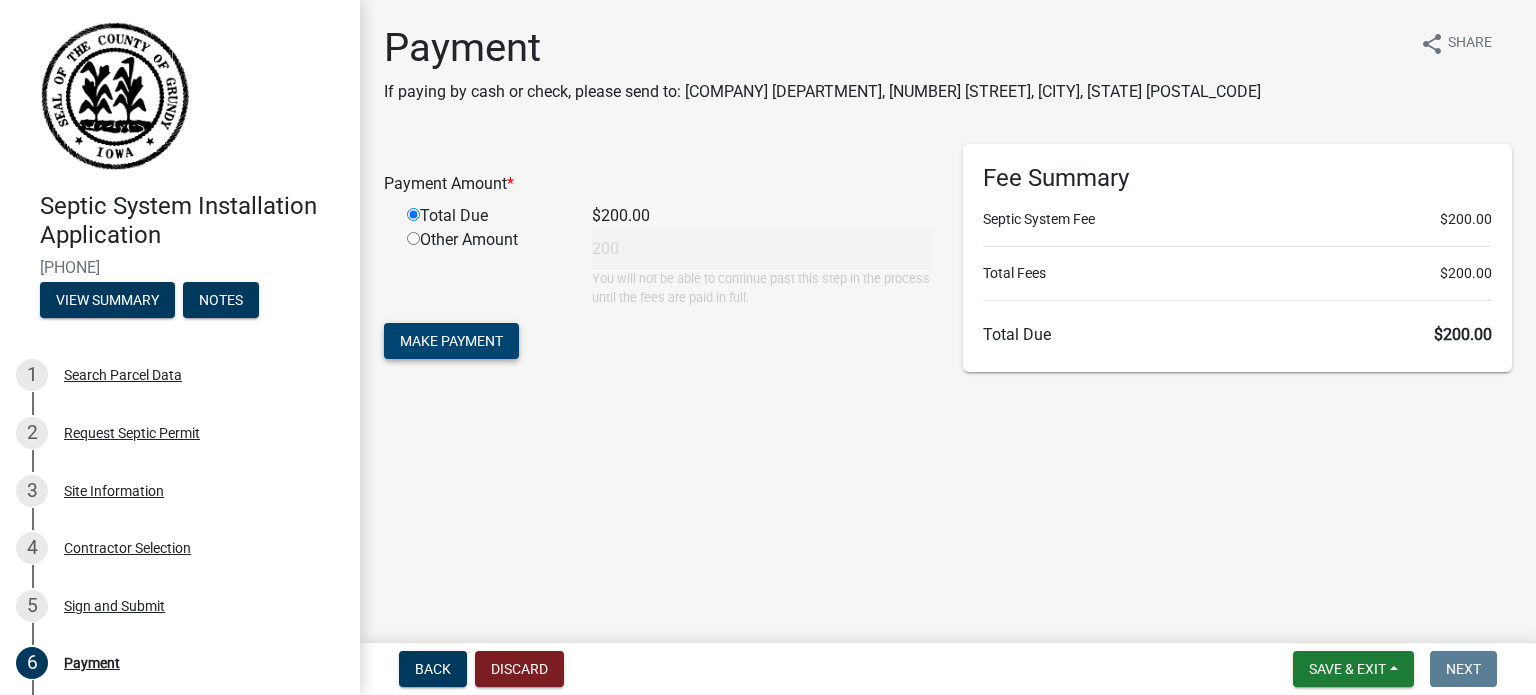 click on "Make Payment" 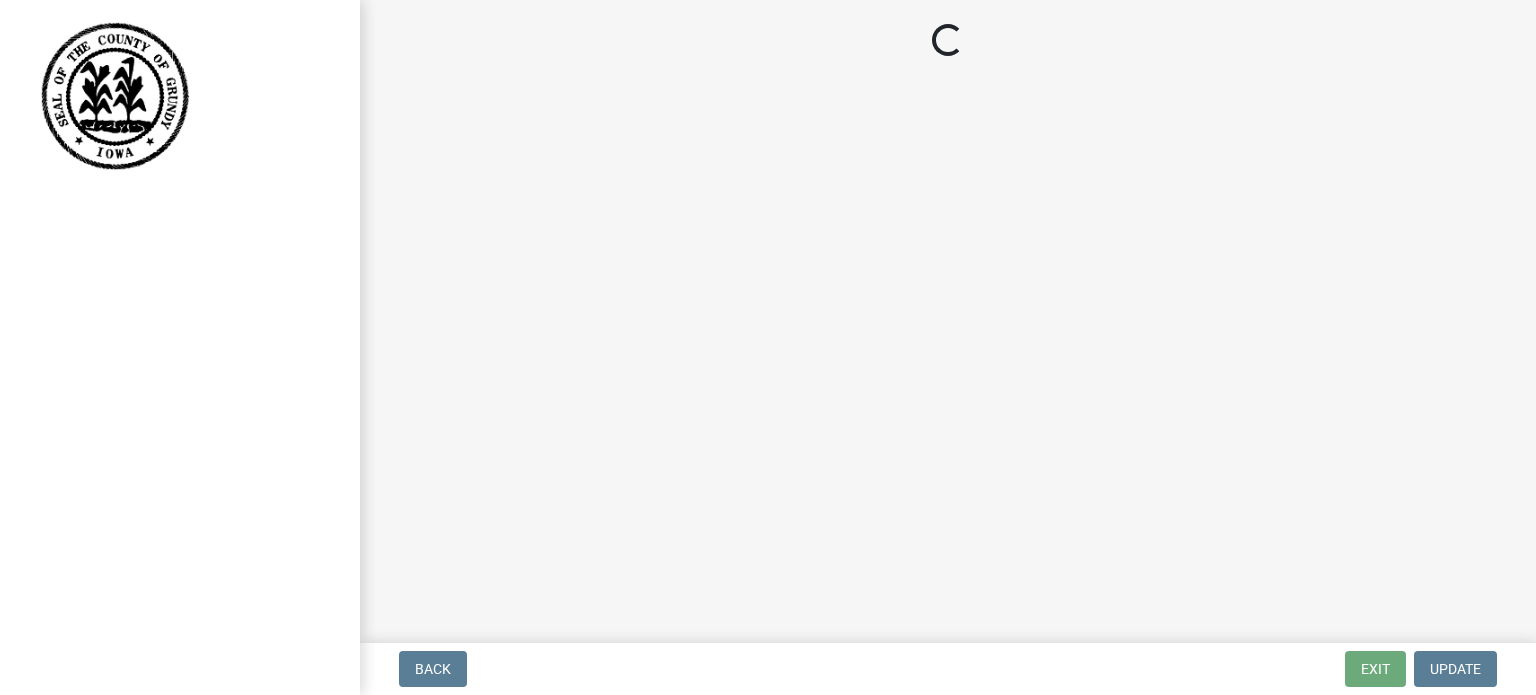 scroll, scrollTop: 0, scrollLeft: 0, axis: both 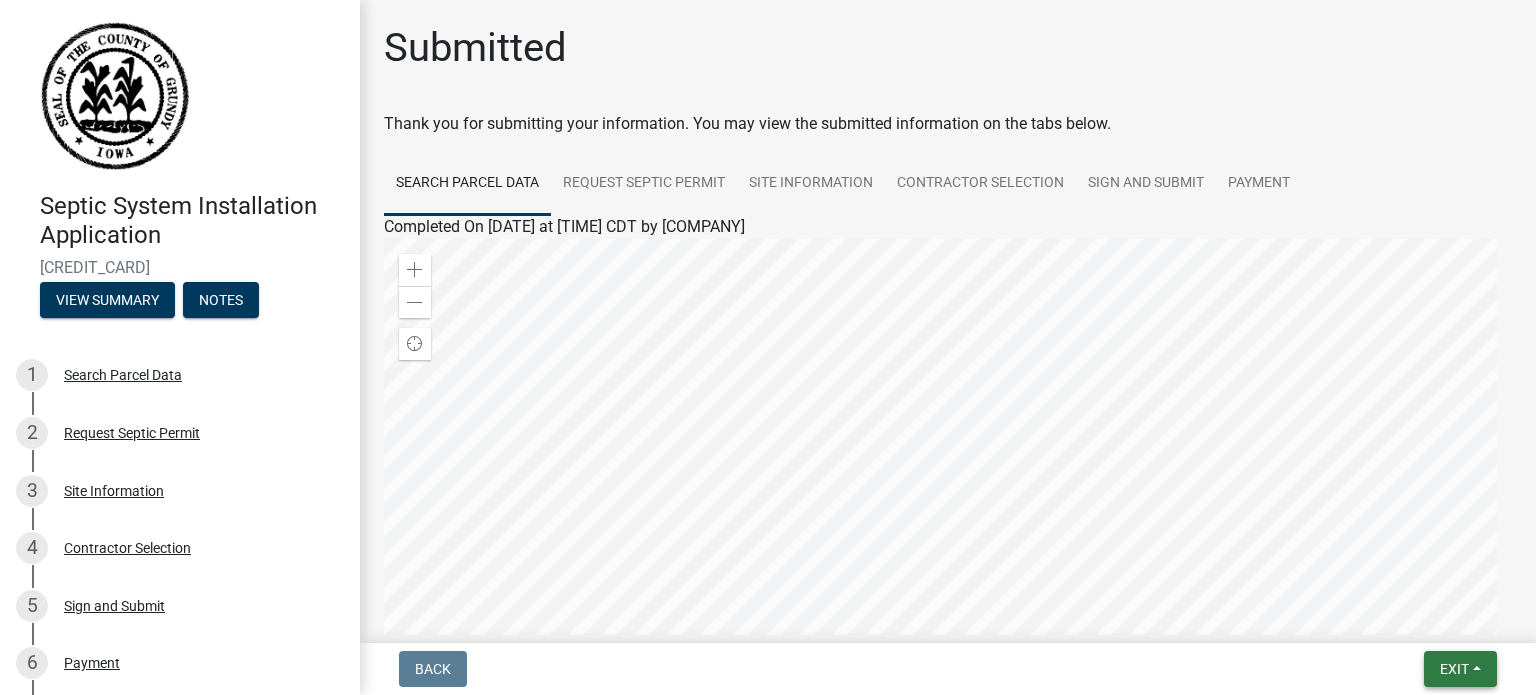 click on "Exit" at bounding box center [1454, 669] 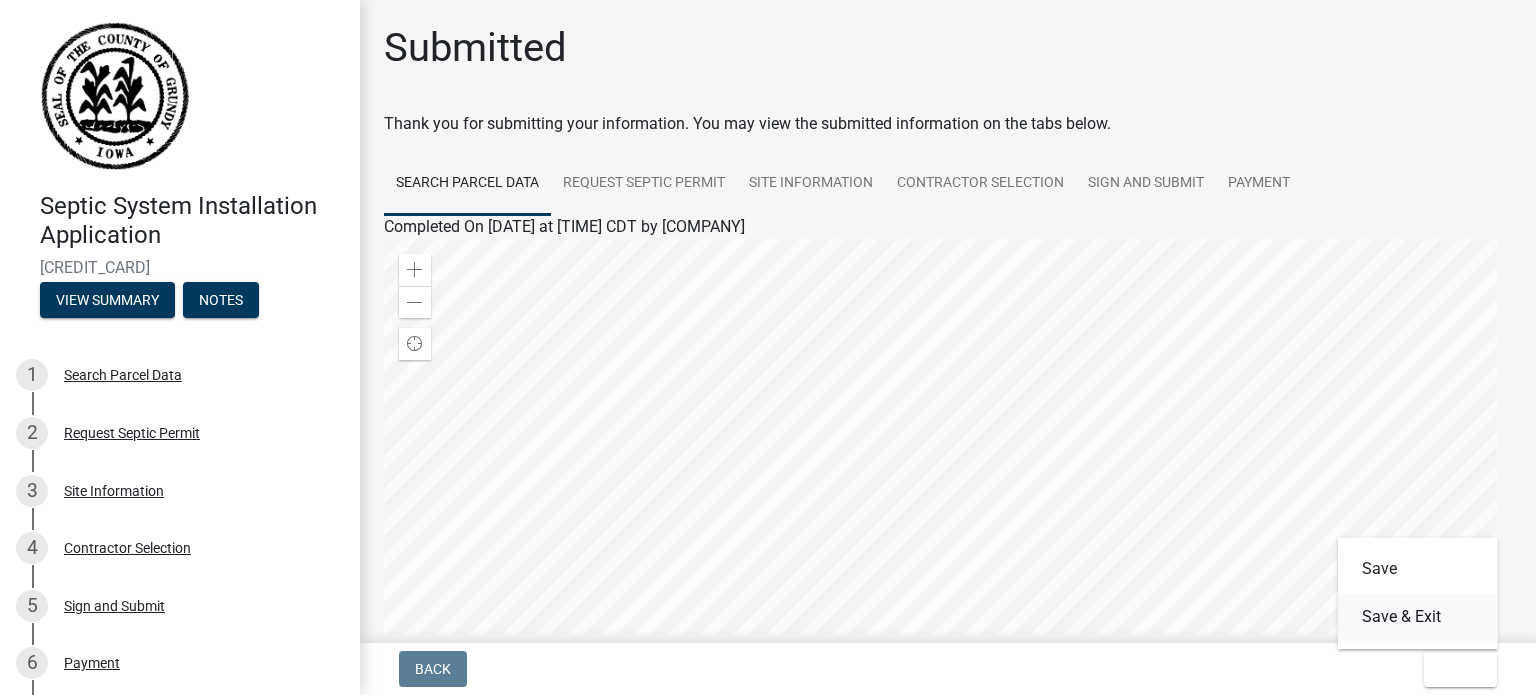 click on "Save & Exit" at bounding box center (1418, 617) 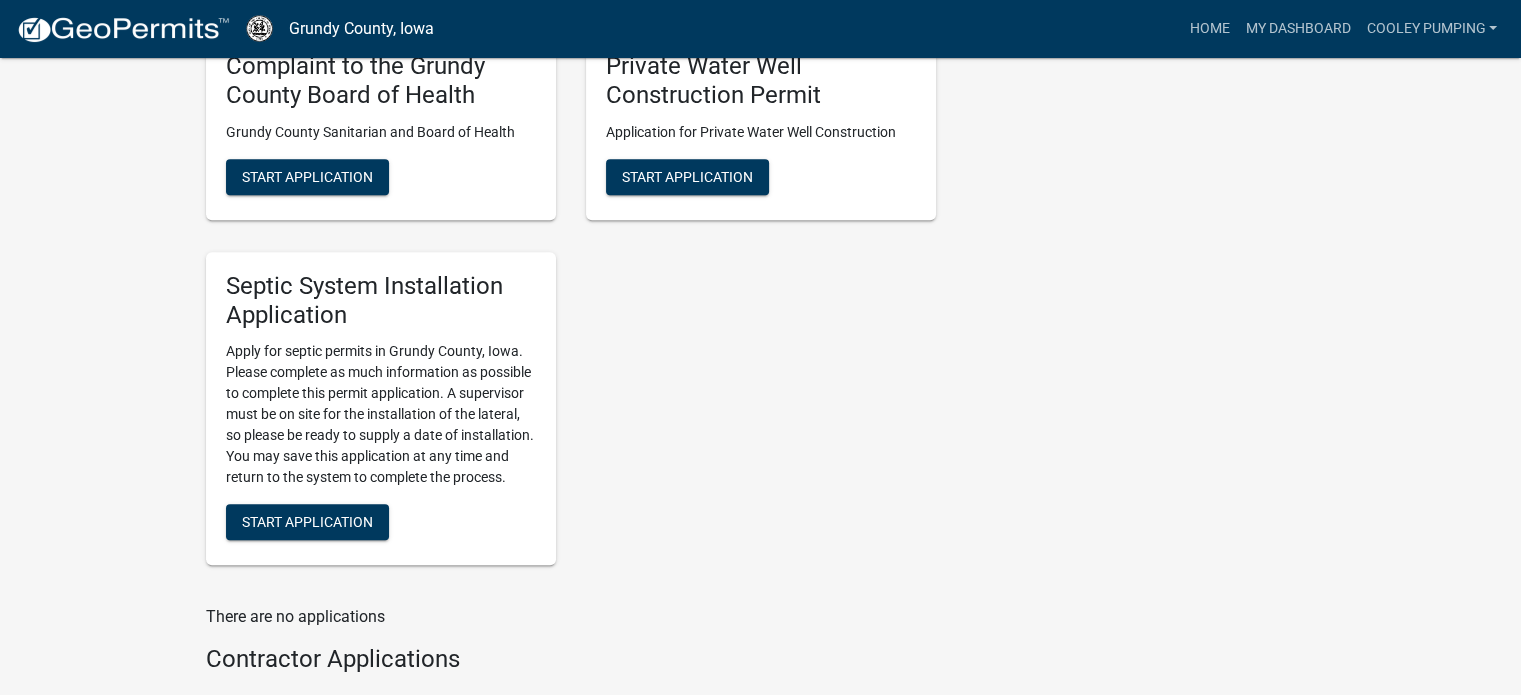 scroll, scrollTop: 1700, scrollLeft: 0, axis: vertical 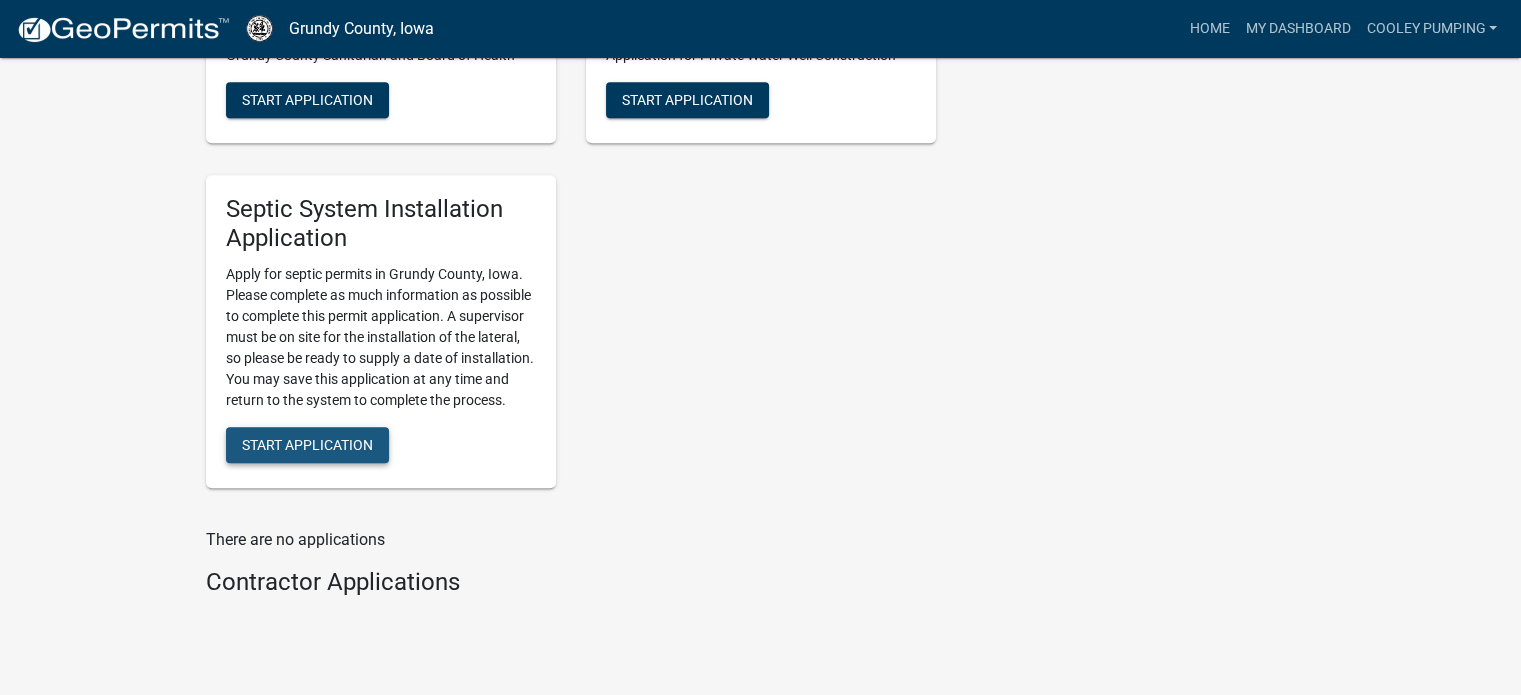 click on "Start Application" at bounding box center (307, 445) 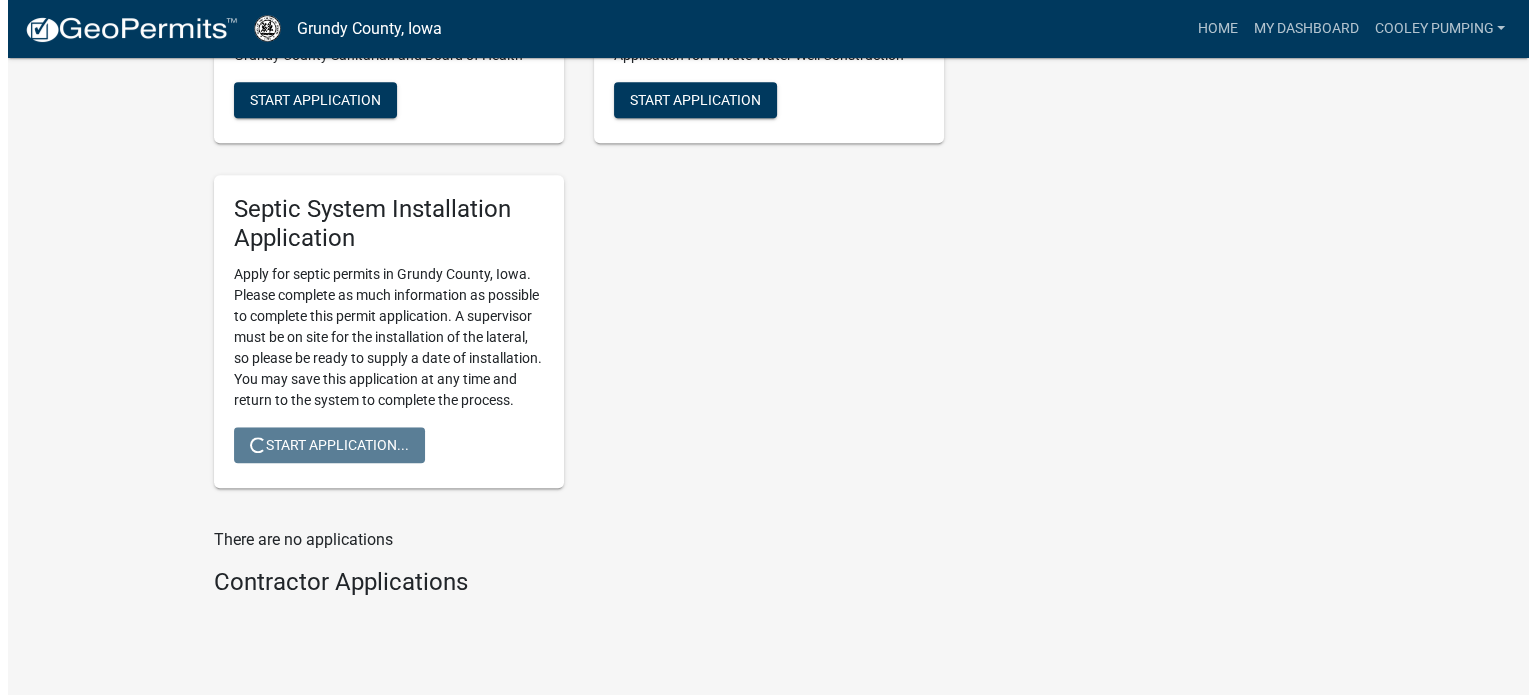 scroll, scrollTop: 0, scrollLeft: 0, axis: both 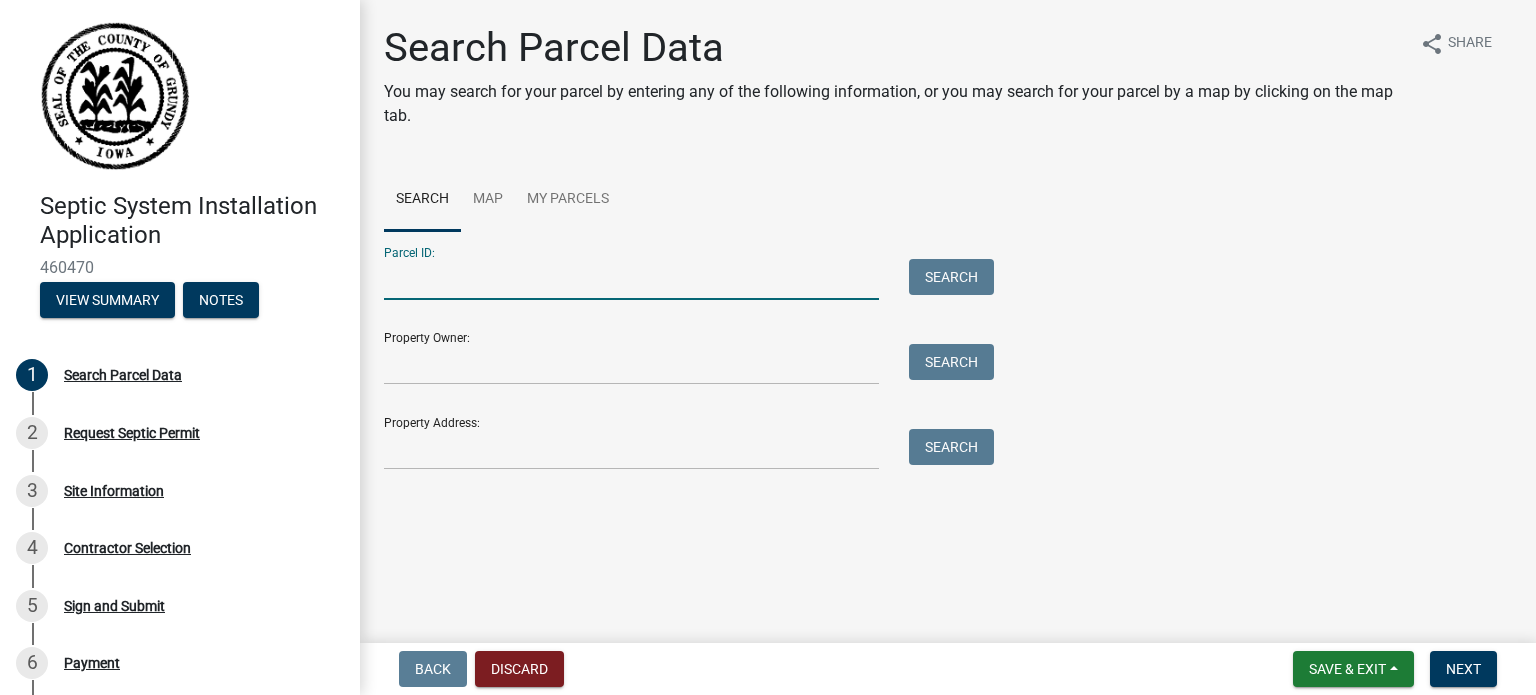 click on "Parcel ID:" at bounding box center (631, 279) 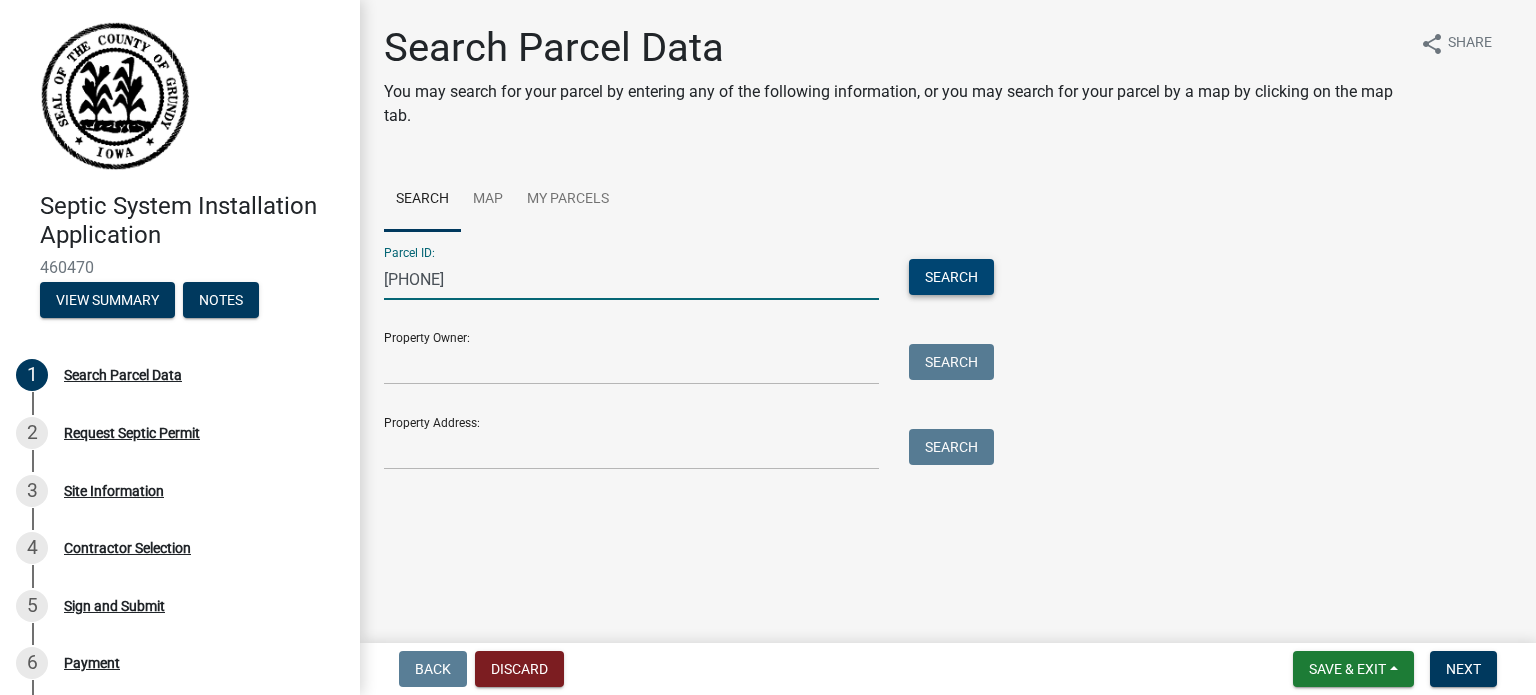 type on "881604100001" 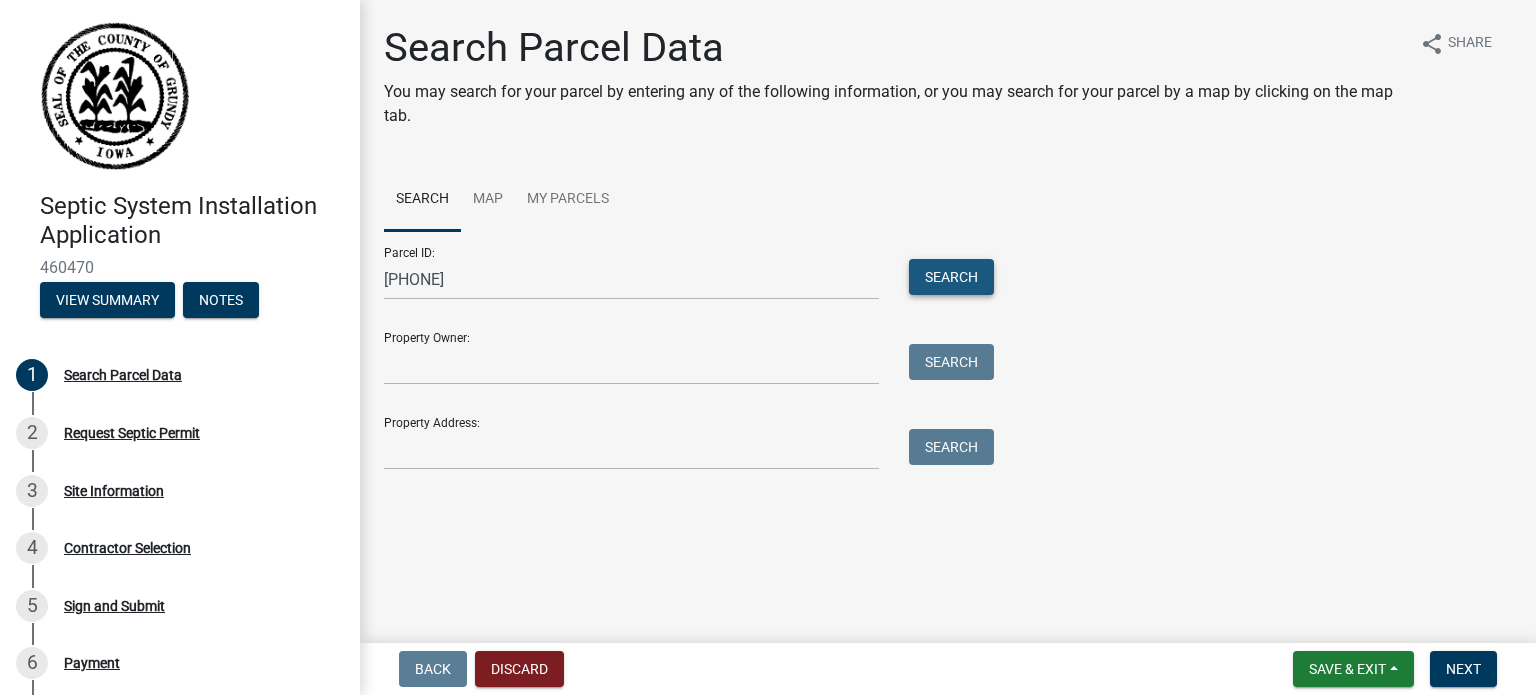 click on "Search" at bounding box center (951, 277) 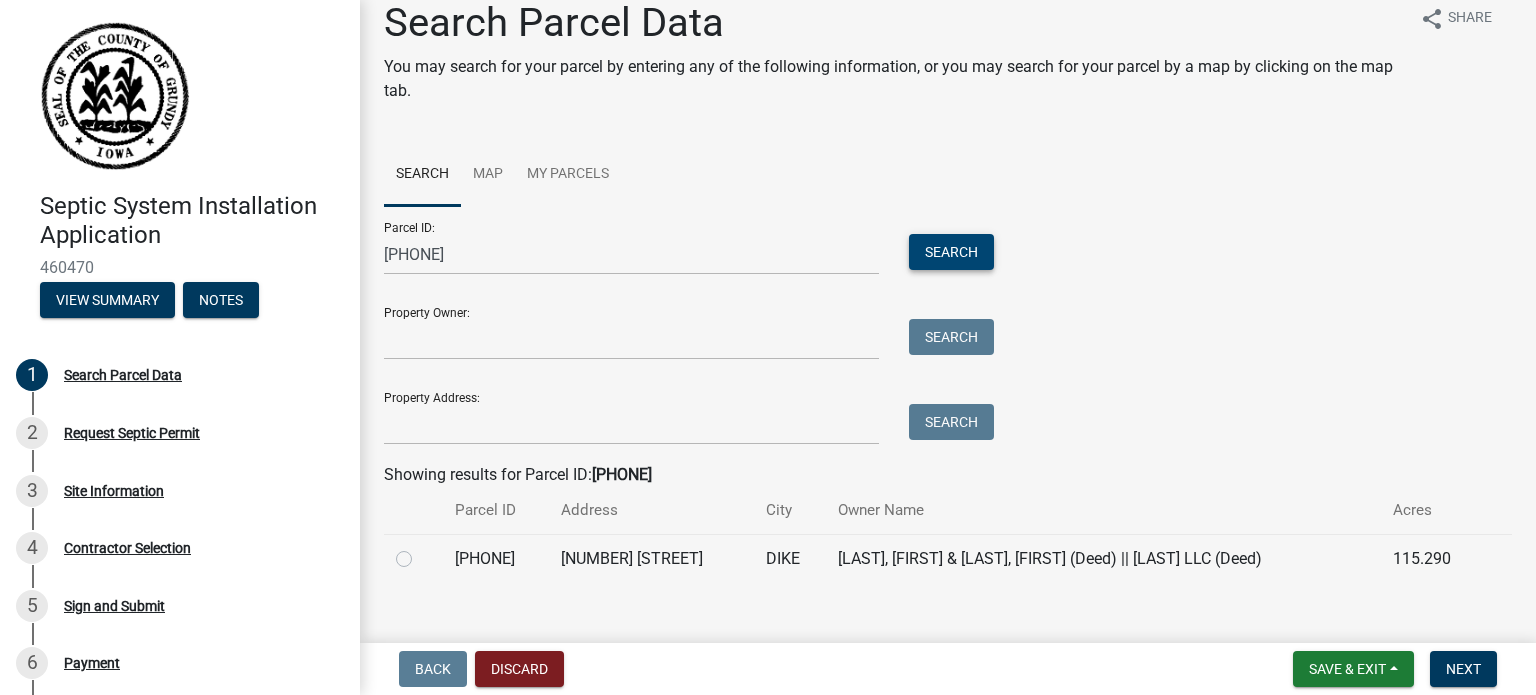 scroll, scrollTop: 50, scrollLeft: 0, axis: vertical 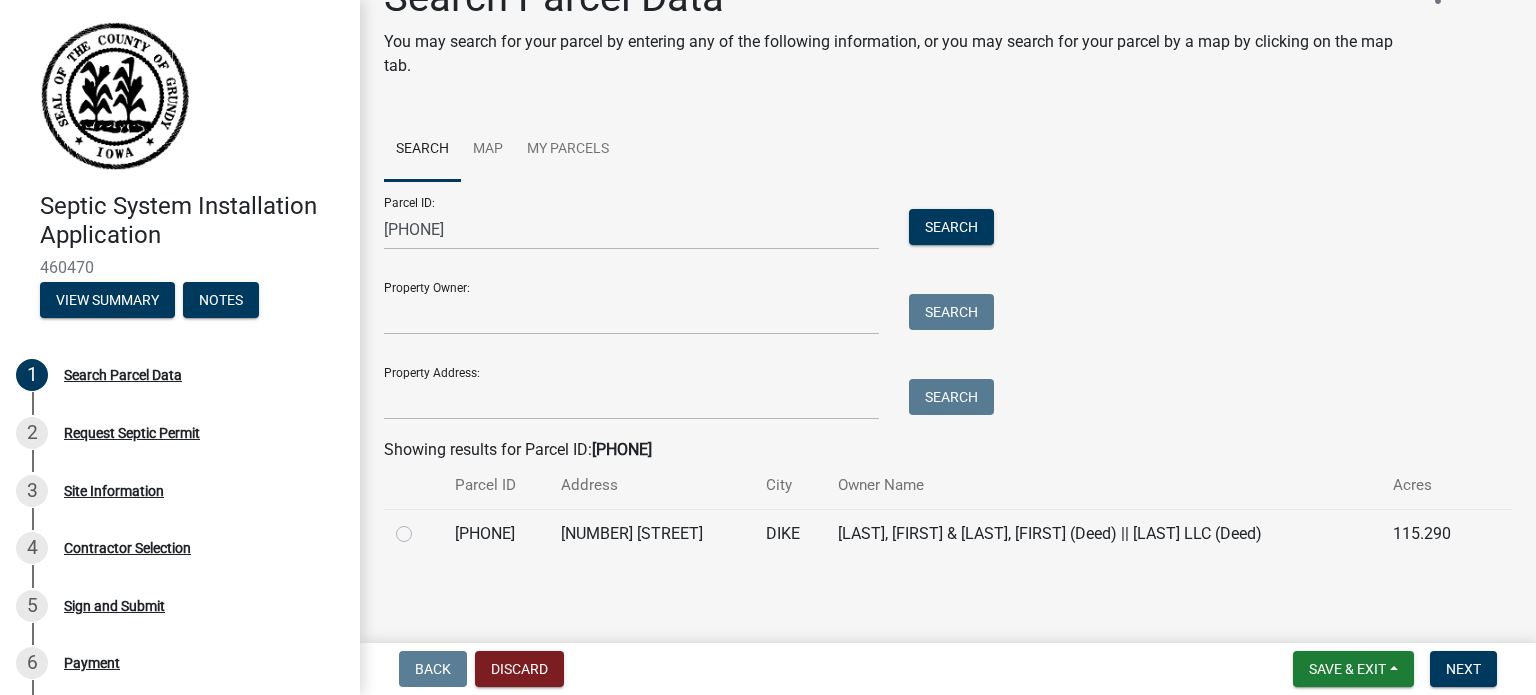click 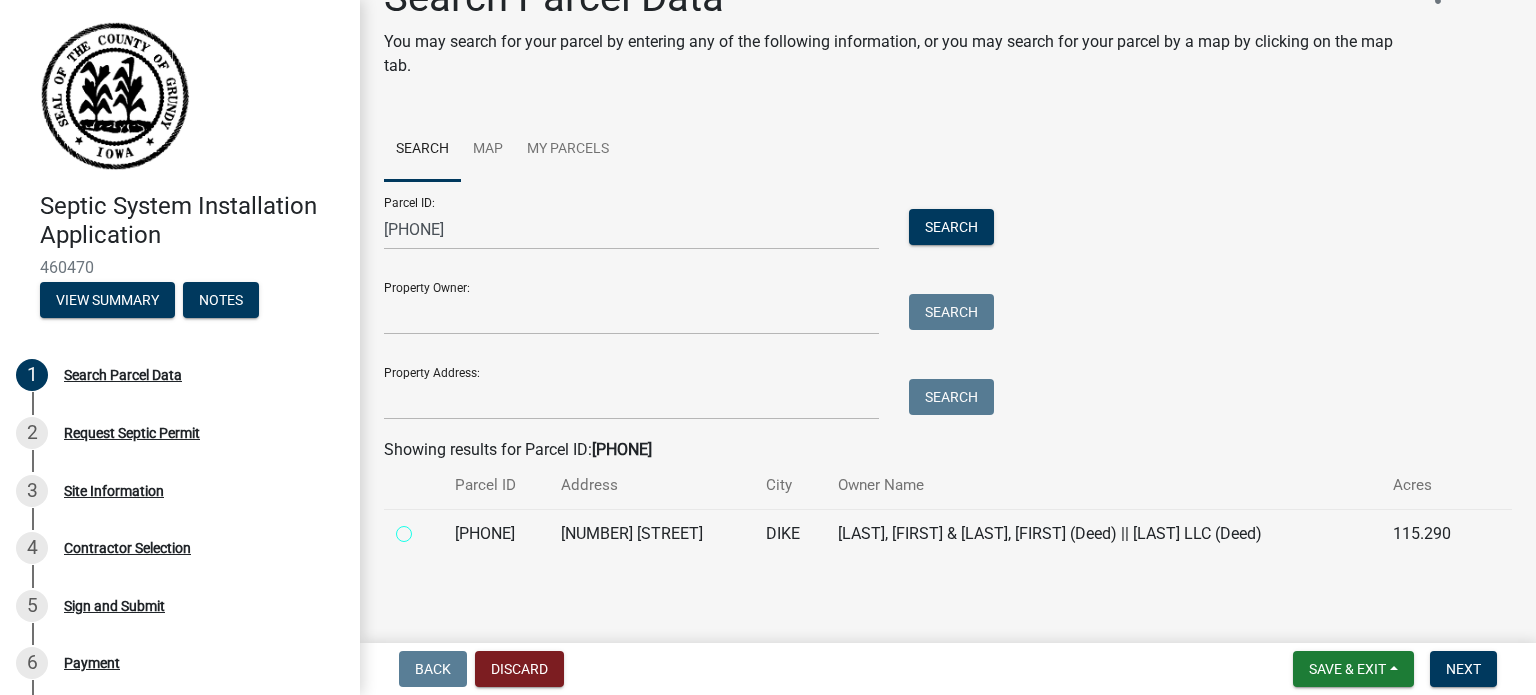 click at bounding box center [426, 528] 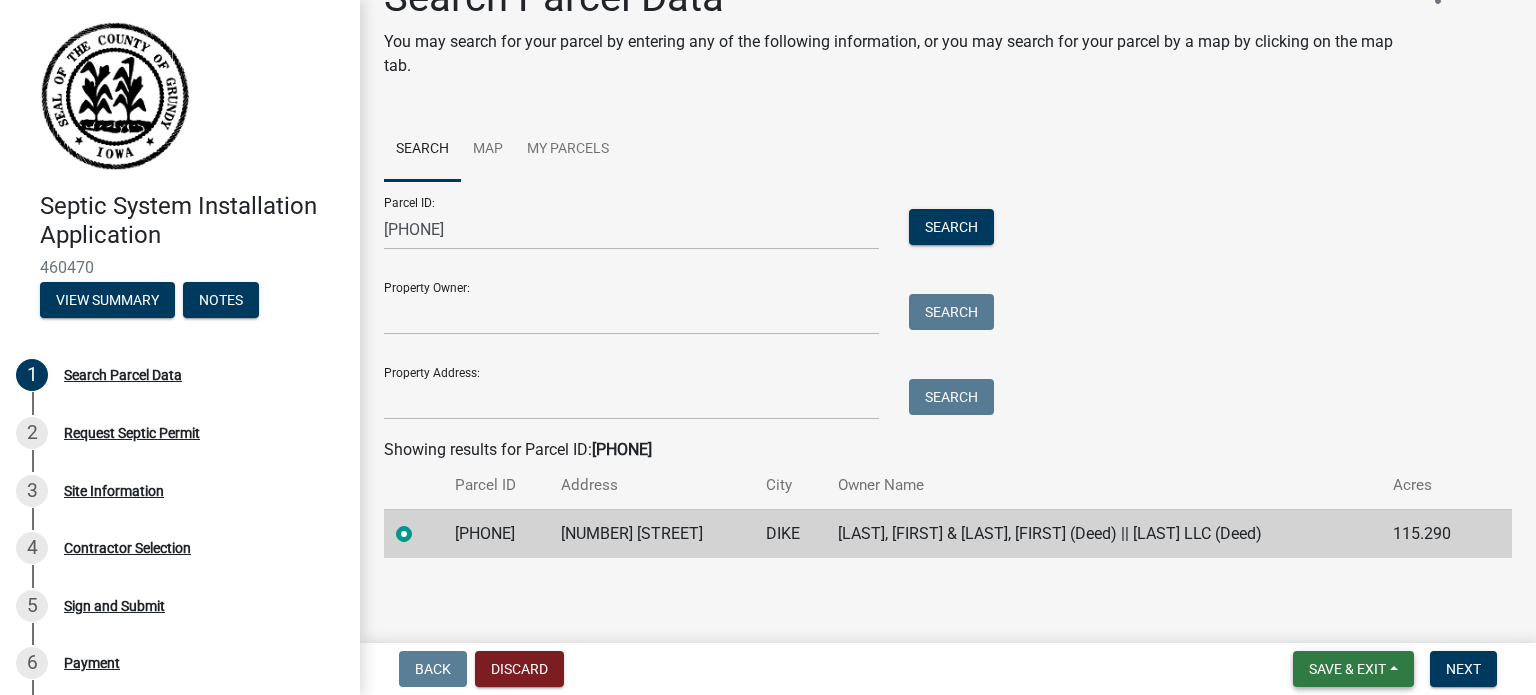 click on "Save & Exit" at bounding box center (1353, 669) 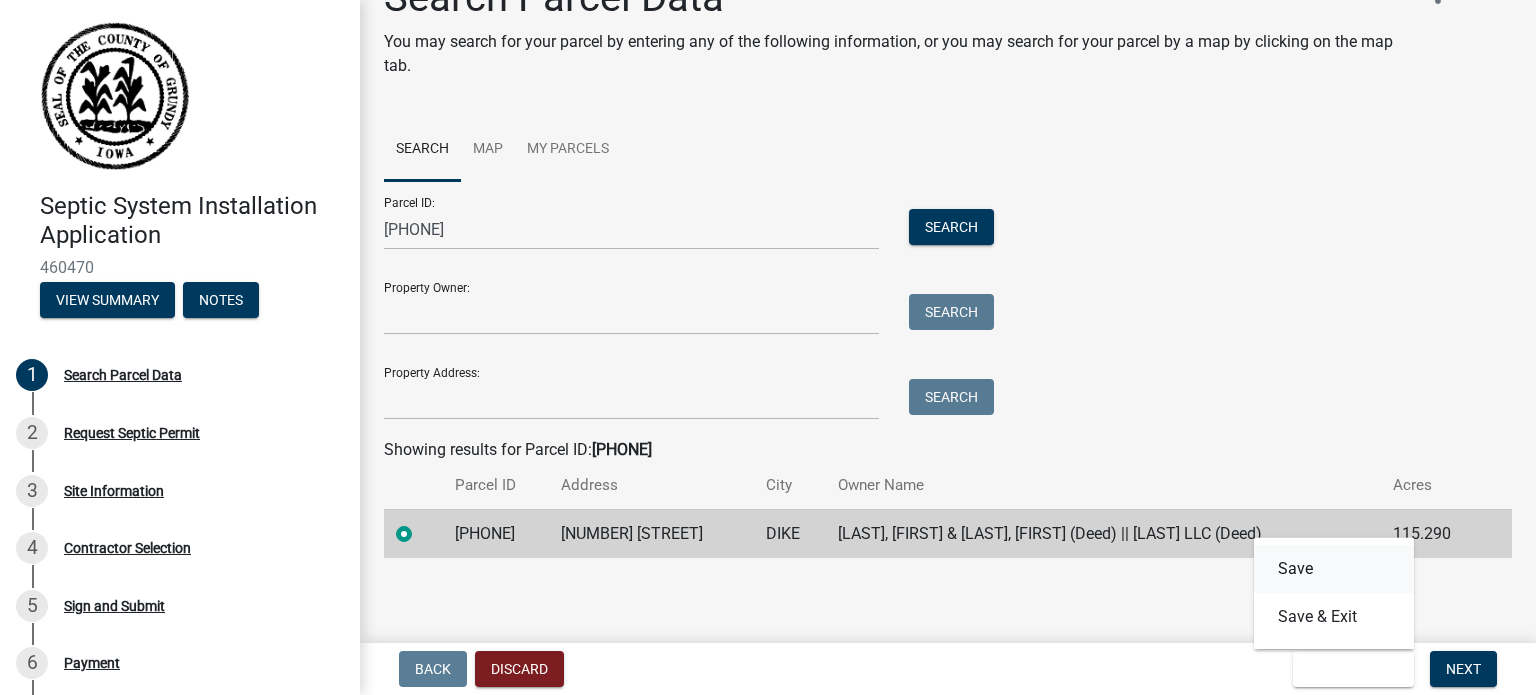 click on "Save" at bounding box center (1334, 569) 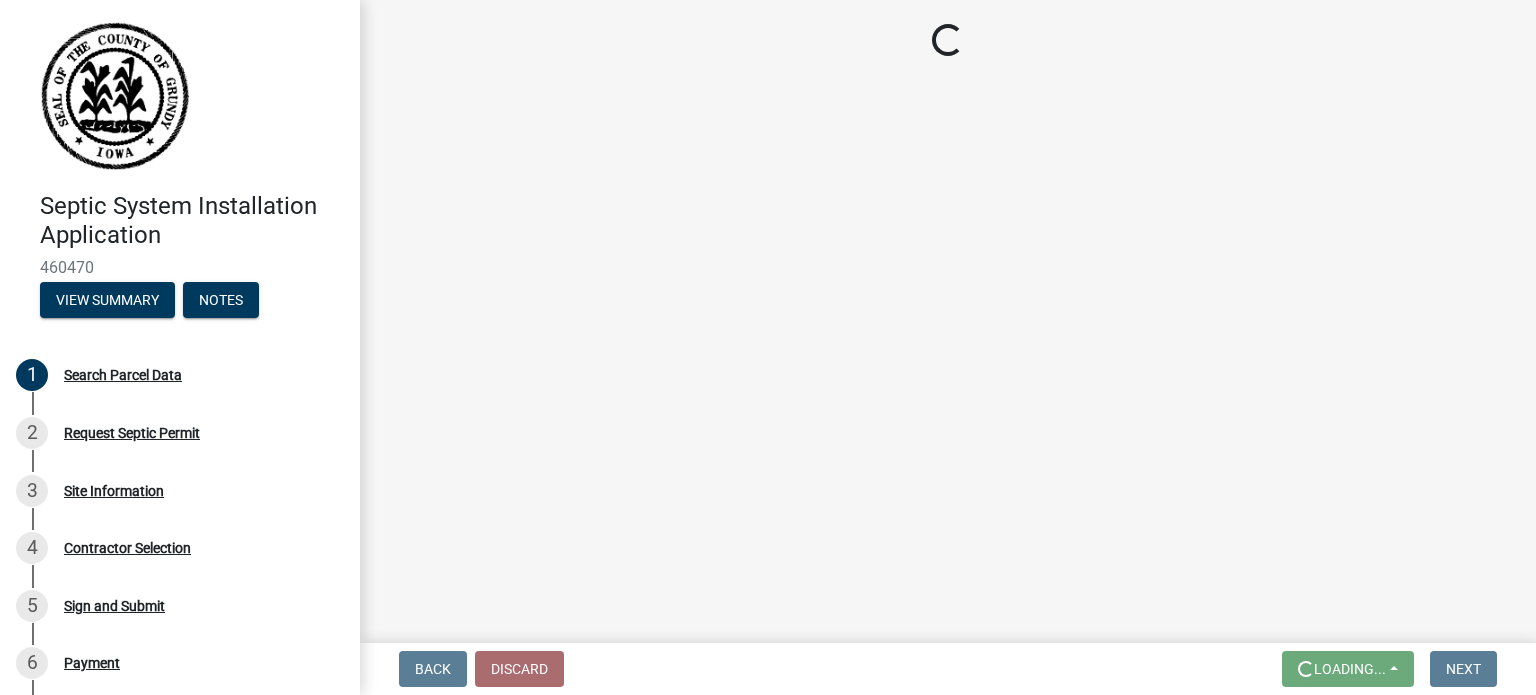scroll, scrollTop: 0, scrollLeft: 0, axis: both 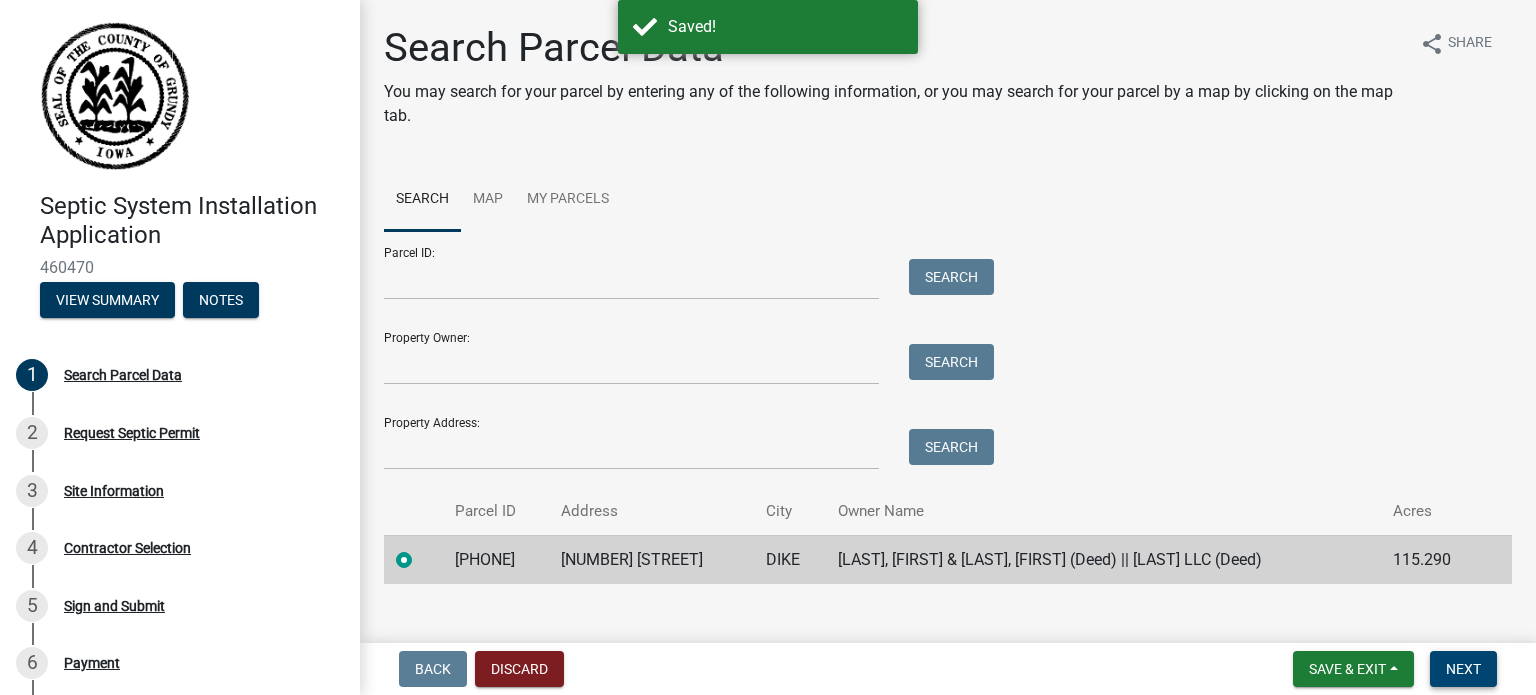 click on "Next" at bounding box center [1463, 669] 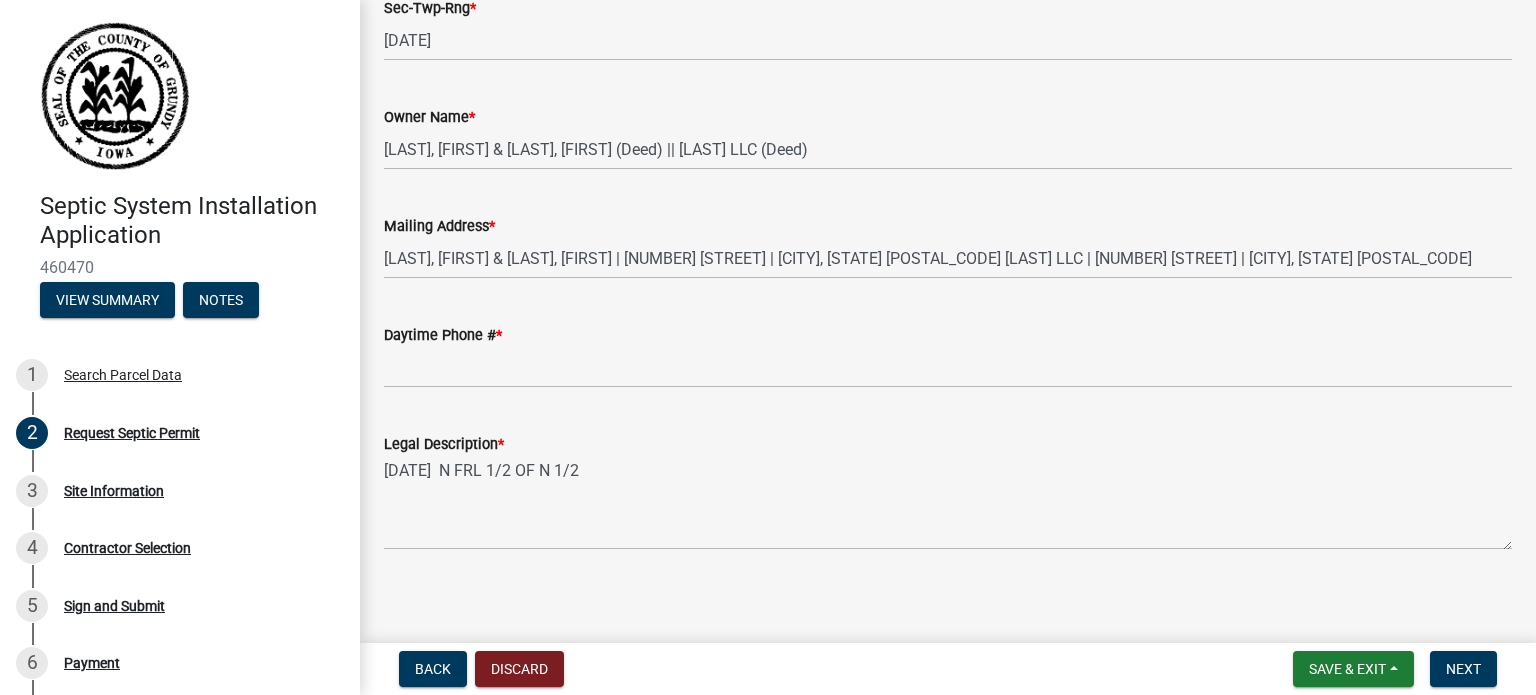 scroll, scrollTop: 536, scrollLeft: 0, axis: vertical 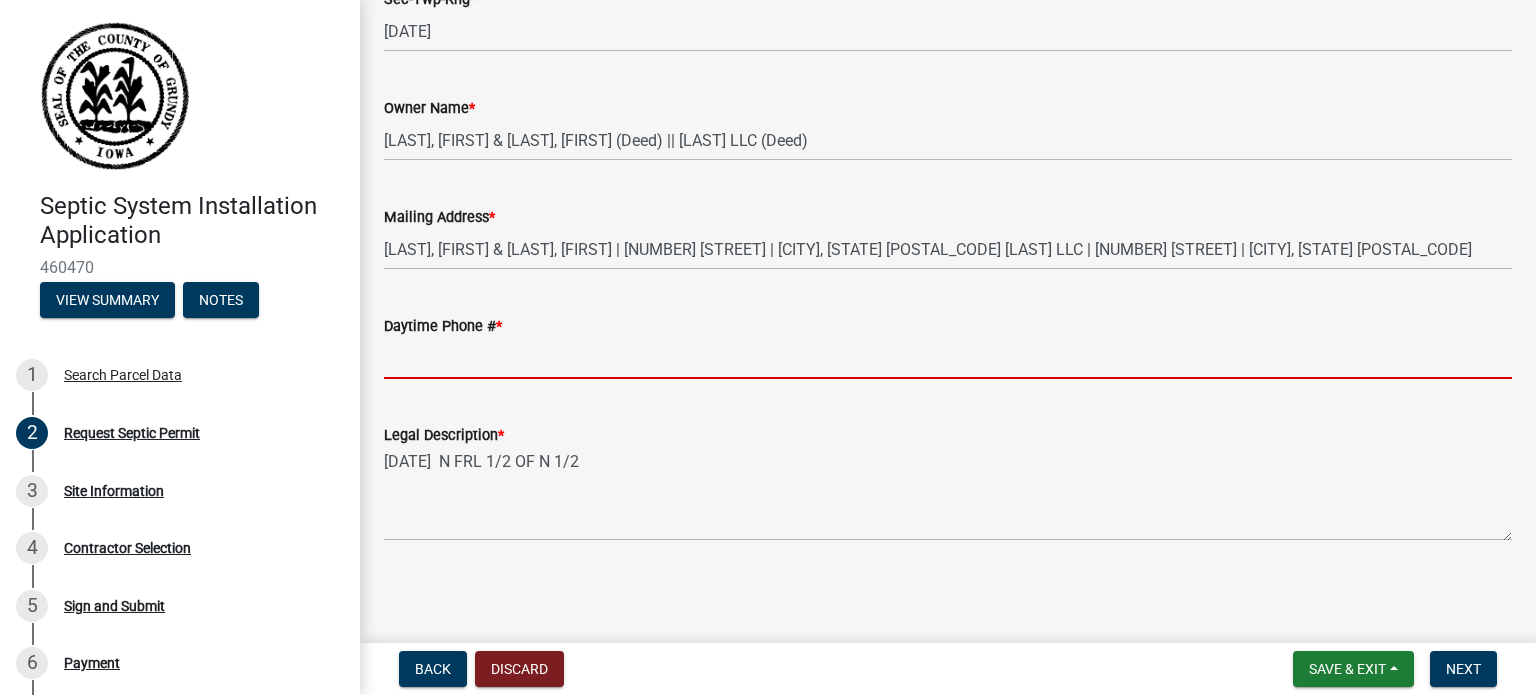 click on "Daytime Phone #  *" at bounding box center [948, 358] 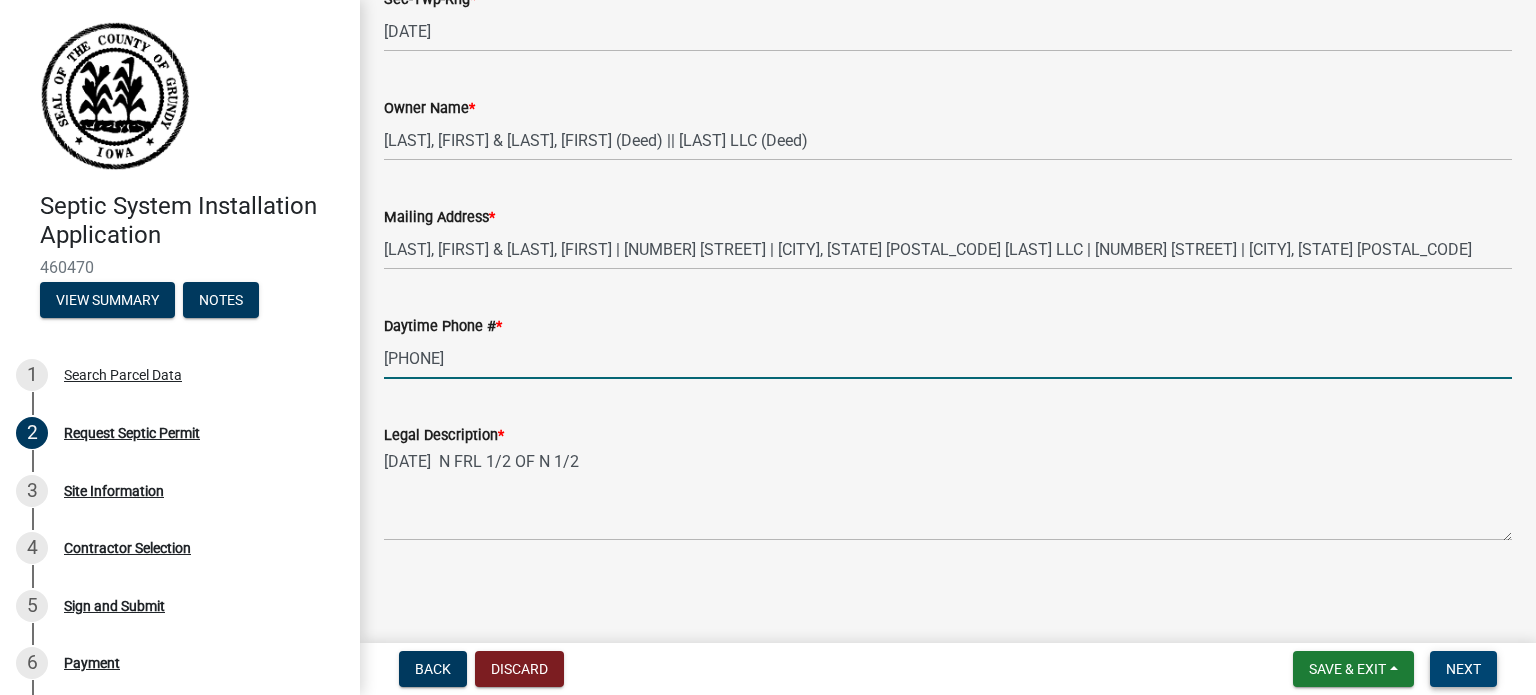 type on "3192404144" 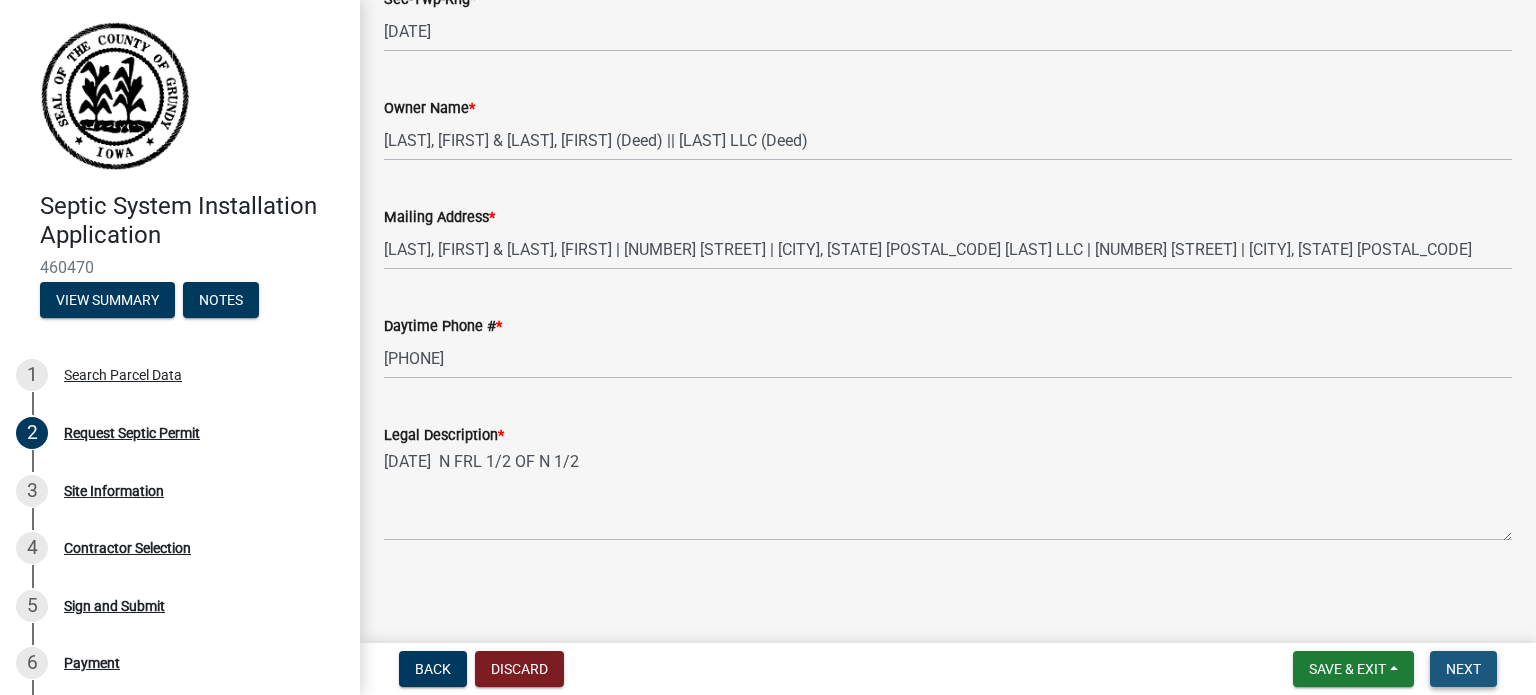 click on "Next" at bounding box center (1463, 669) 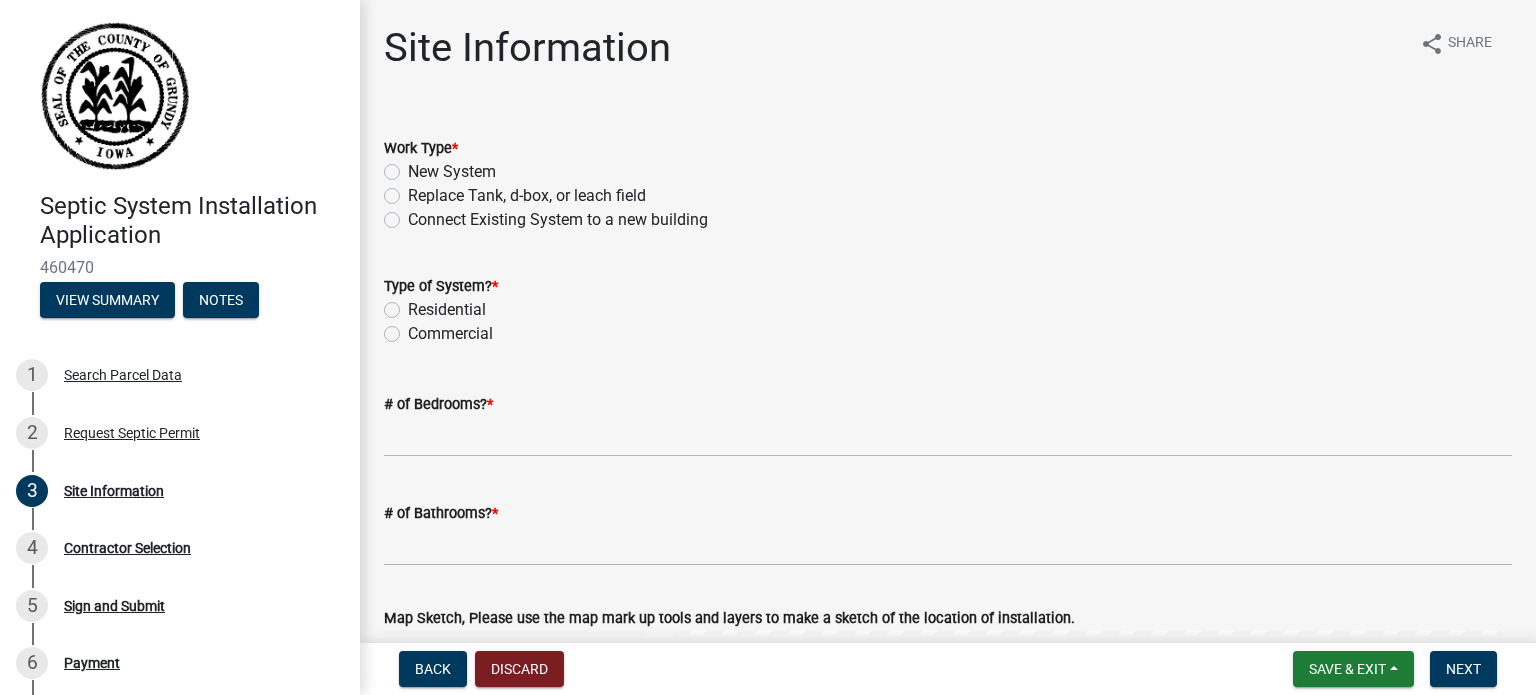 click on "New System" 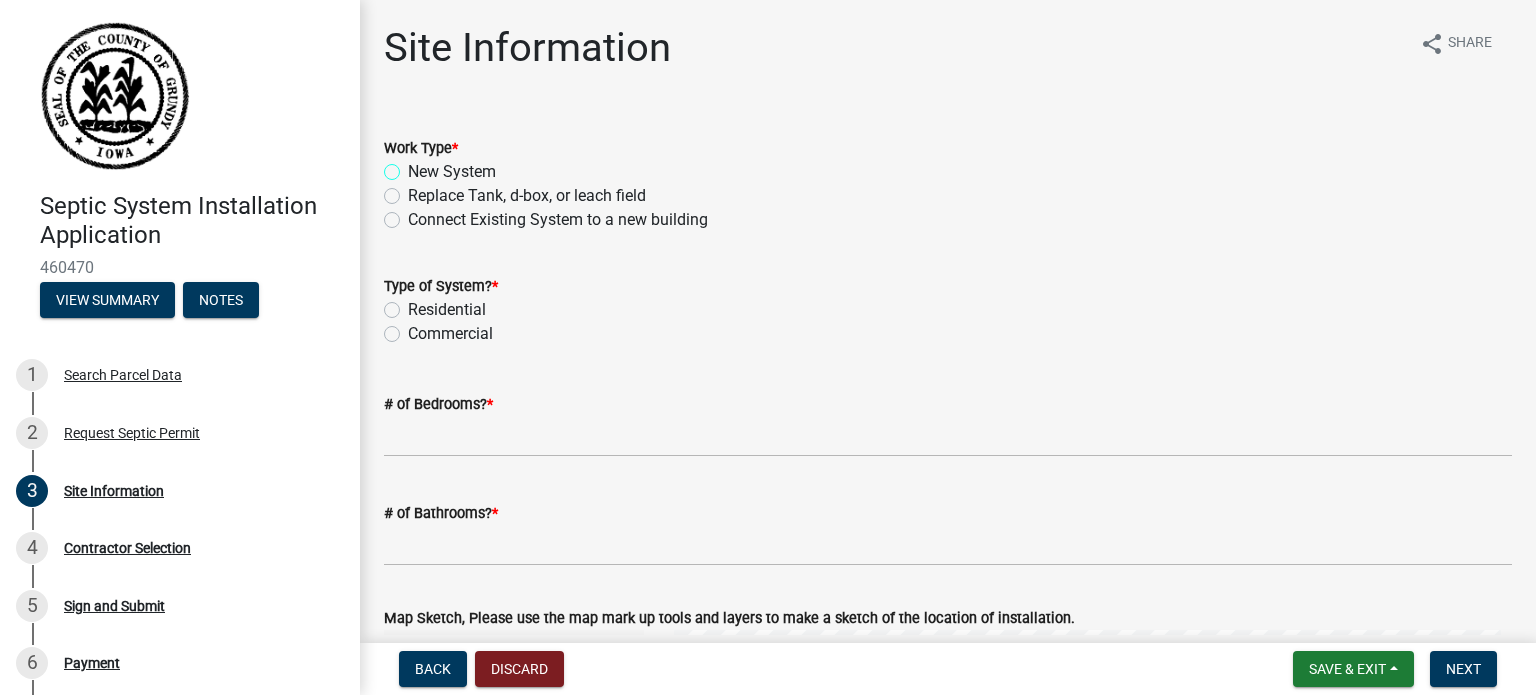 click on "New System" at bounding box center (414, 166) 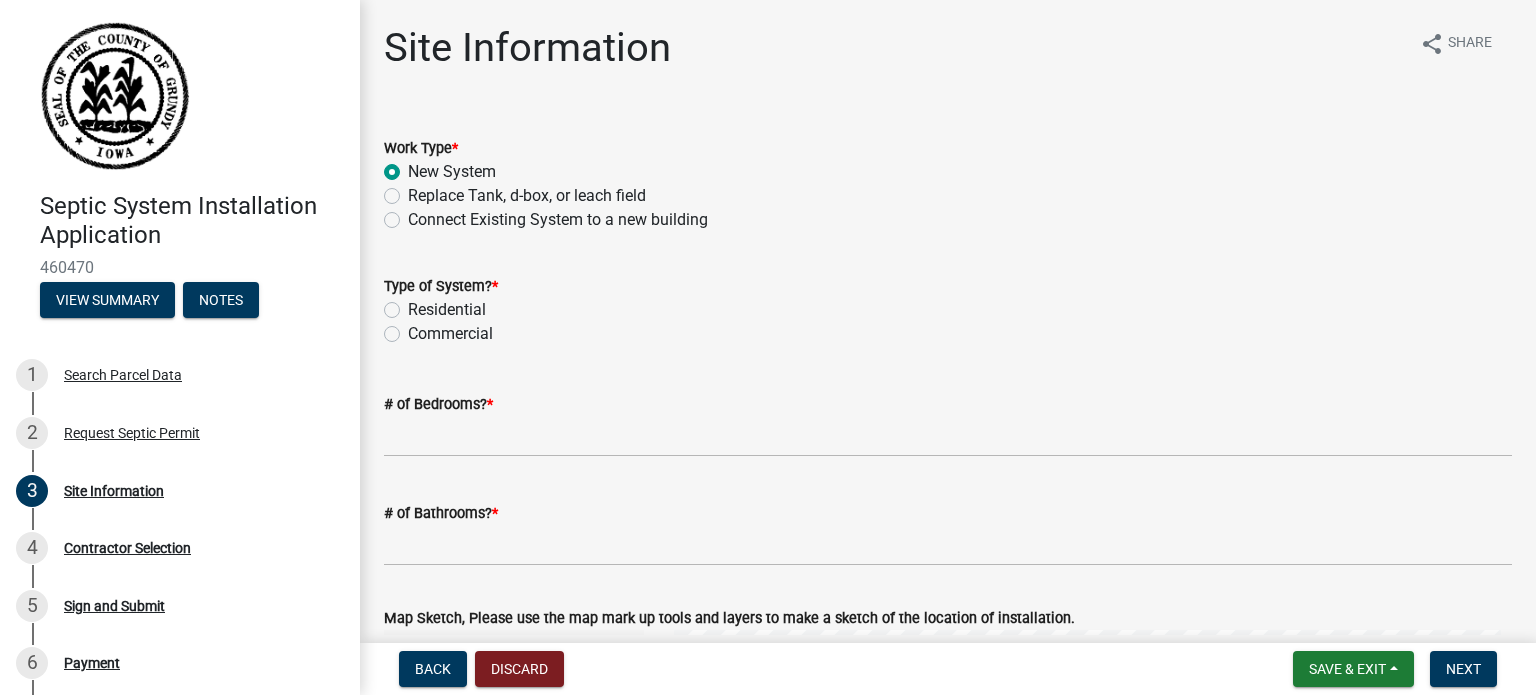 radio on "true" 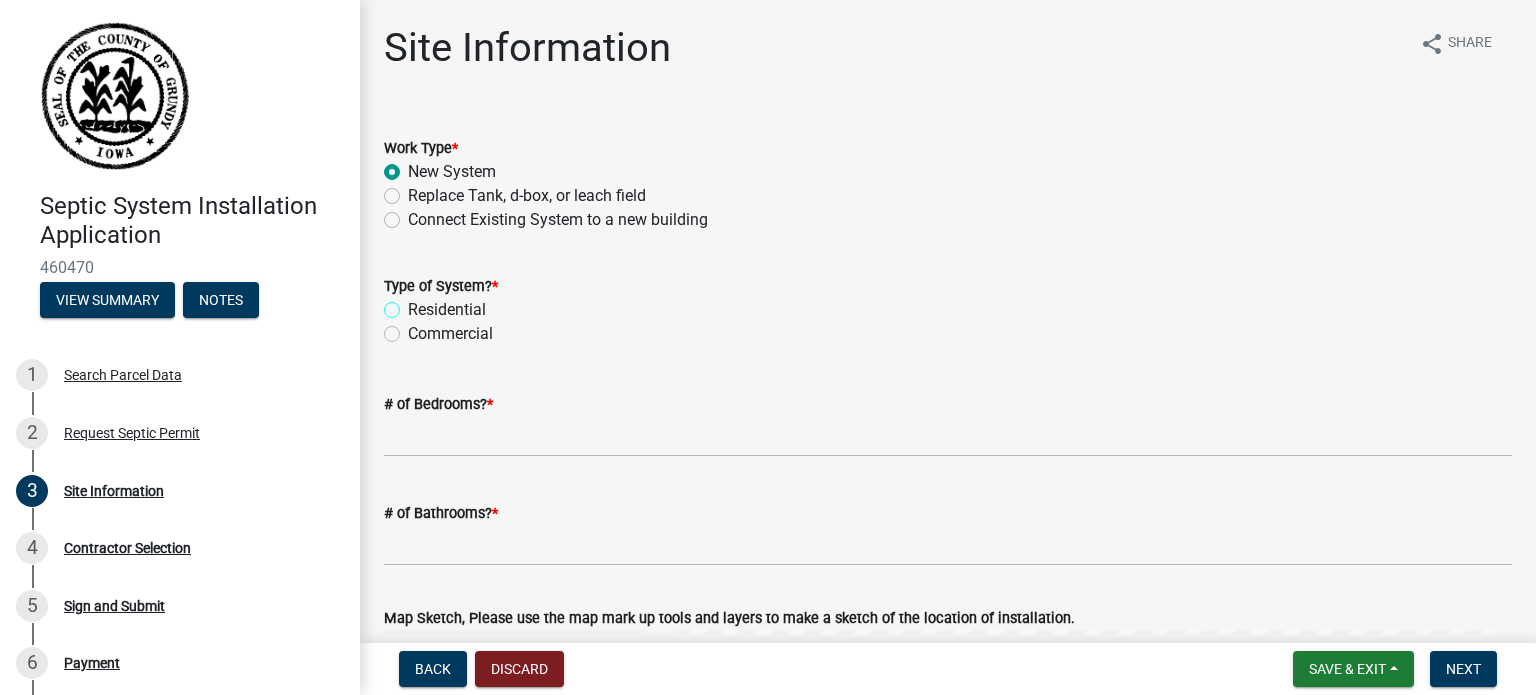 click on "Residential" at bounding box center (414, 304) 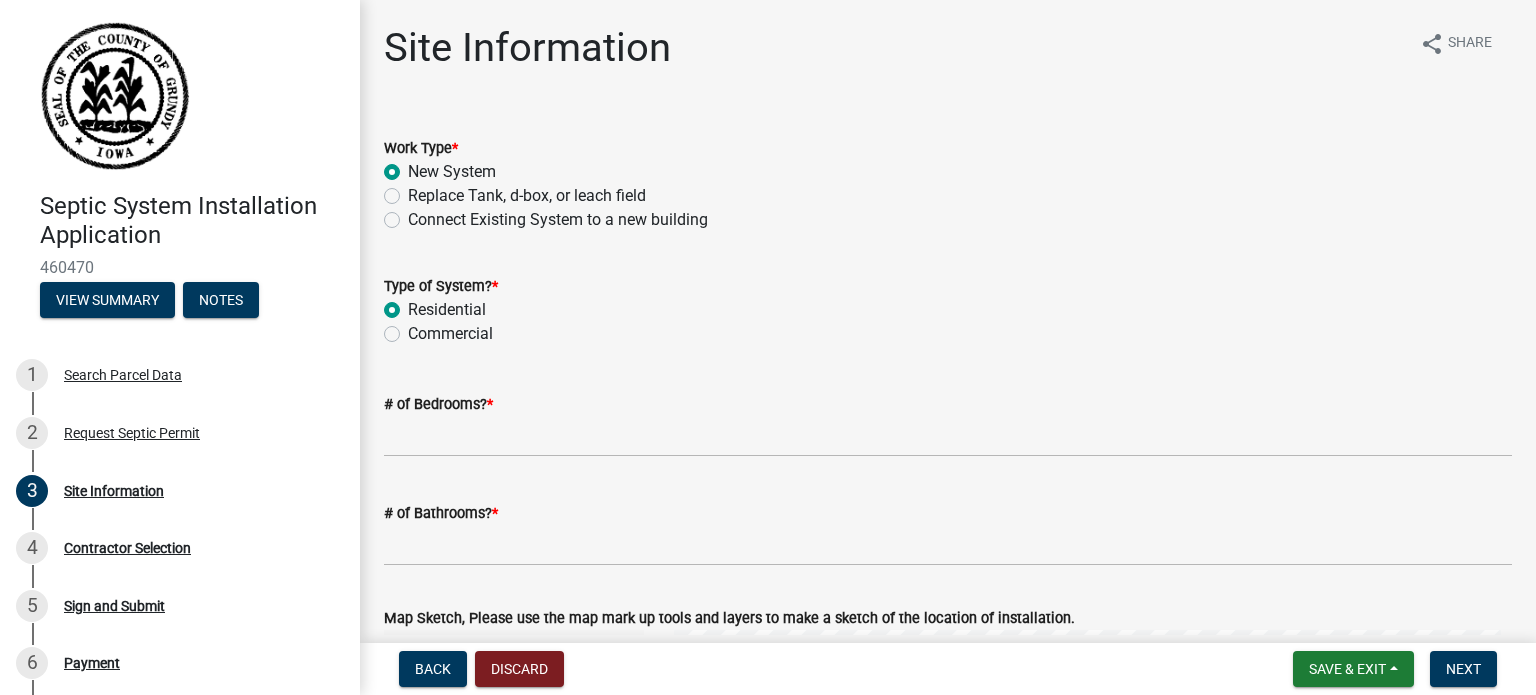 radio on "true" 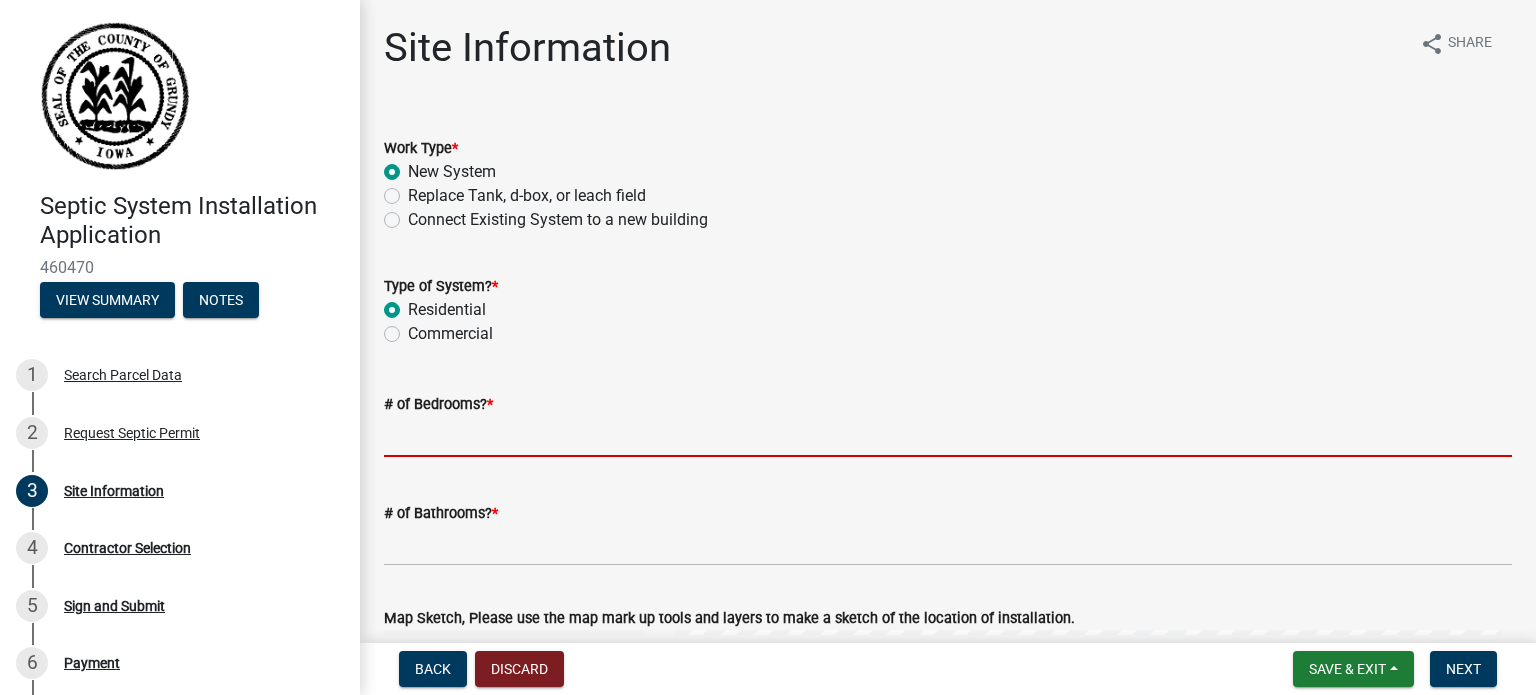 click on "# of Bedrooms?  *" at bounding box center [948, 436] 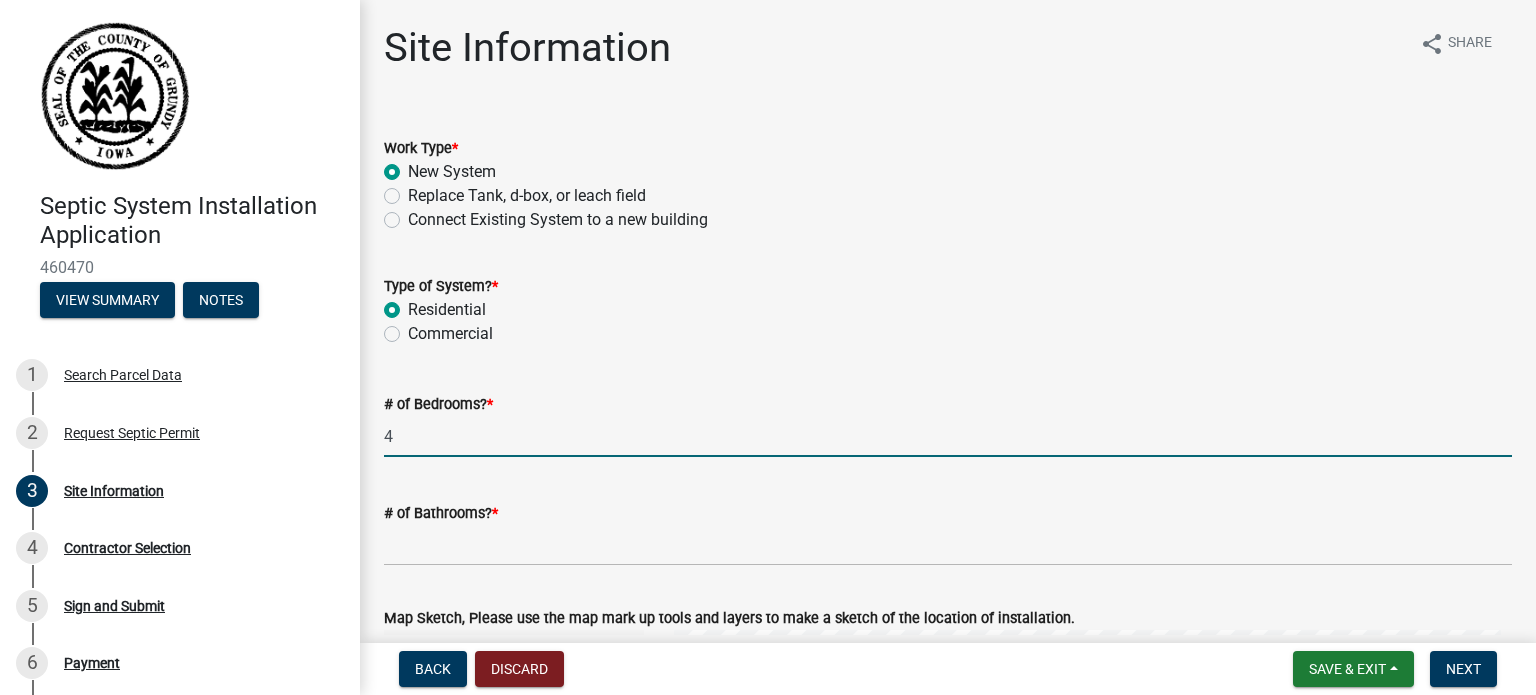 type on "4" 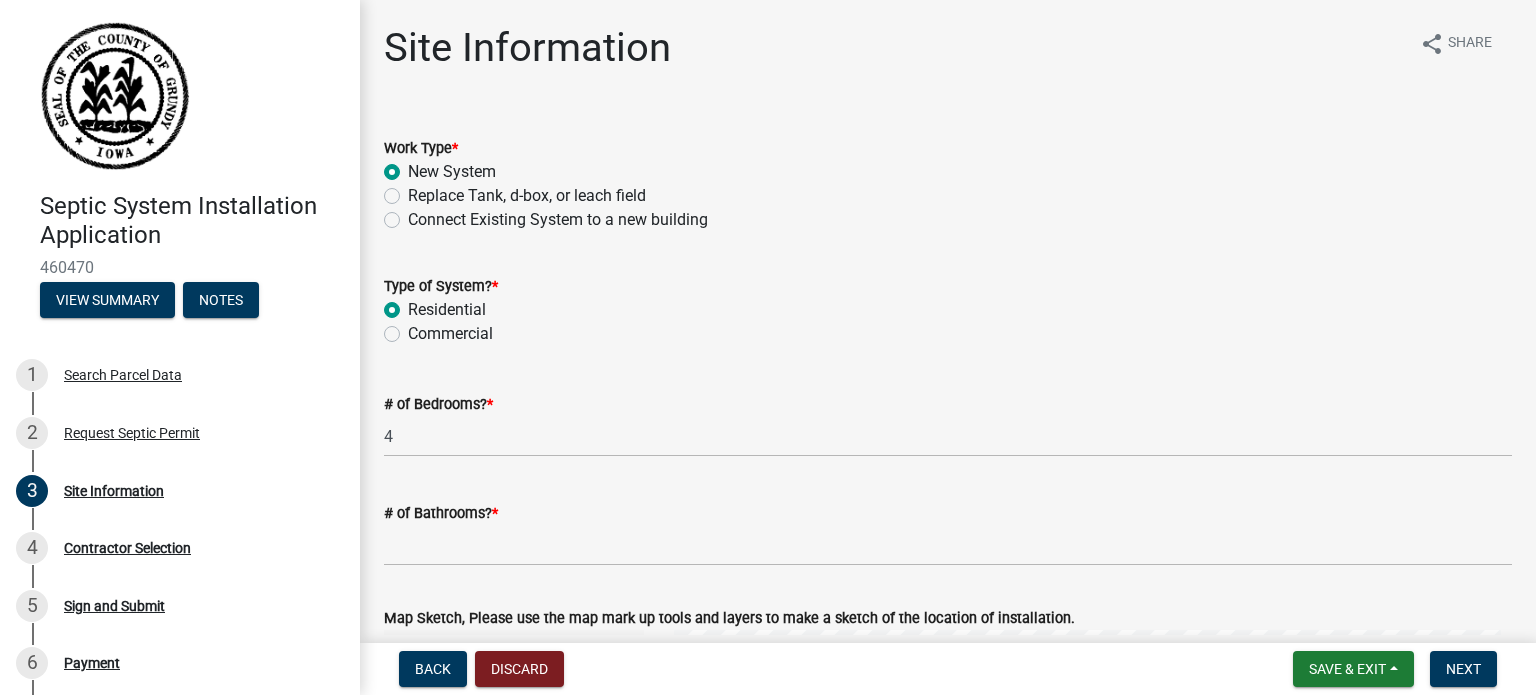 click on "# of Bathrooms?  *" 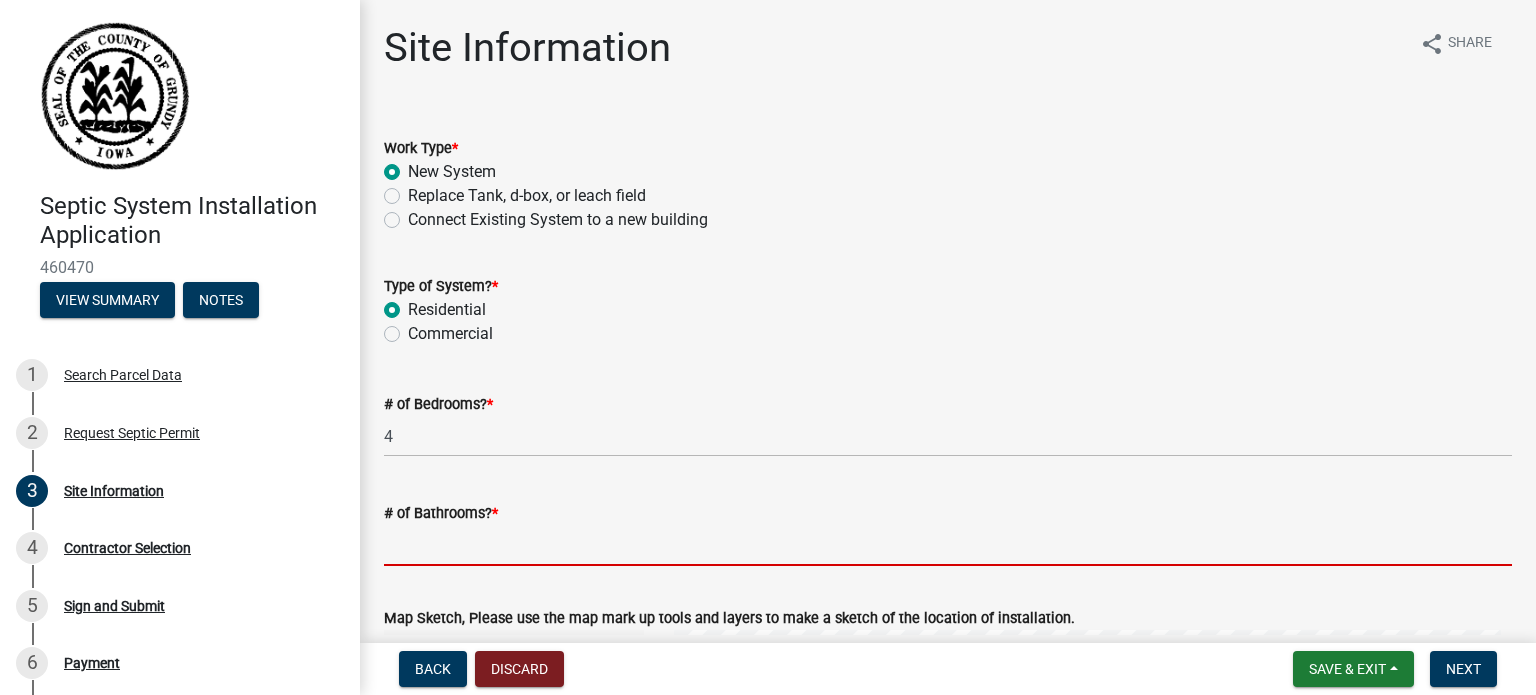 click on "# of Bathrooms?  *" at bounding box center (948, 545) 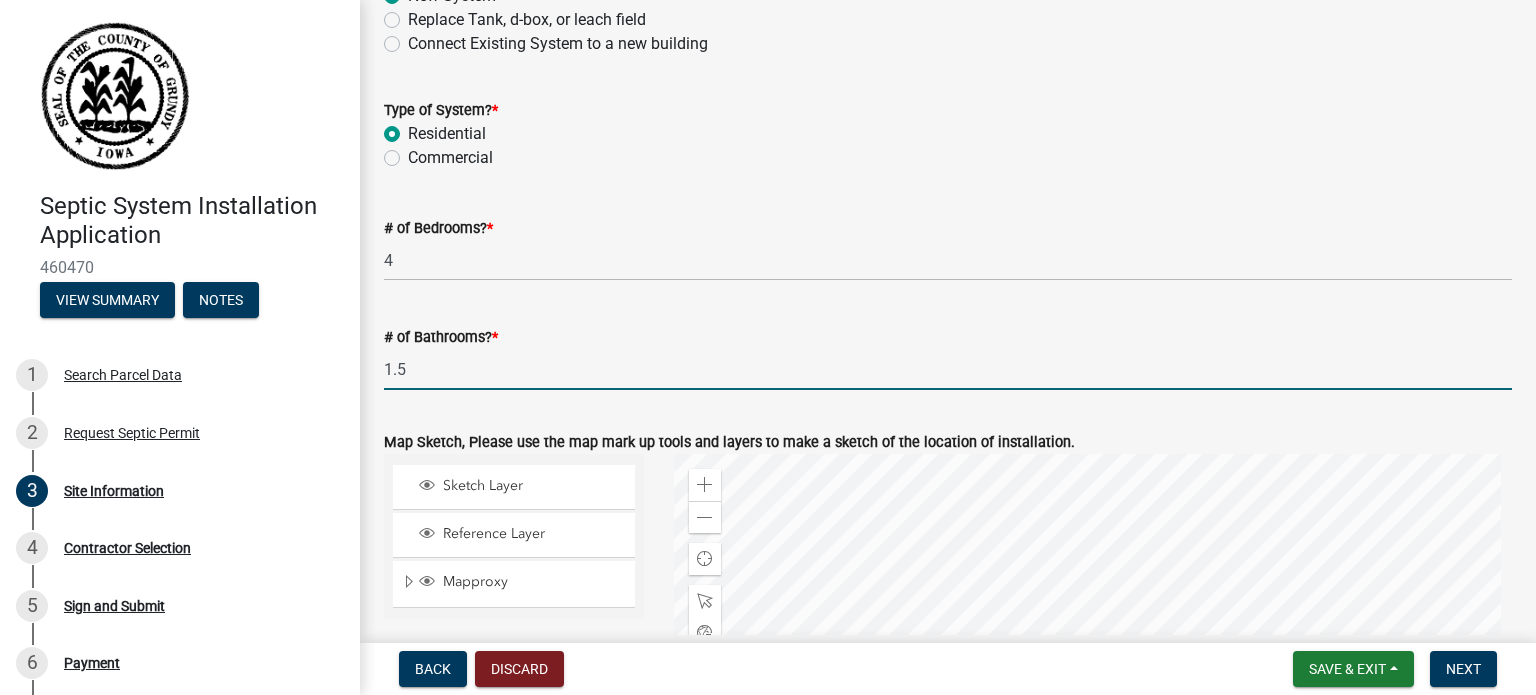 scroll, scrollTop: 200, scrollLeft: 0, axis: vertical 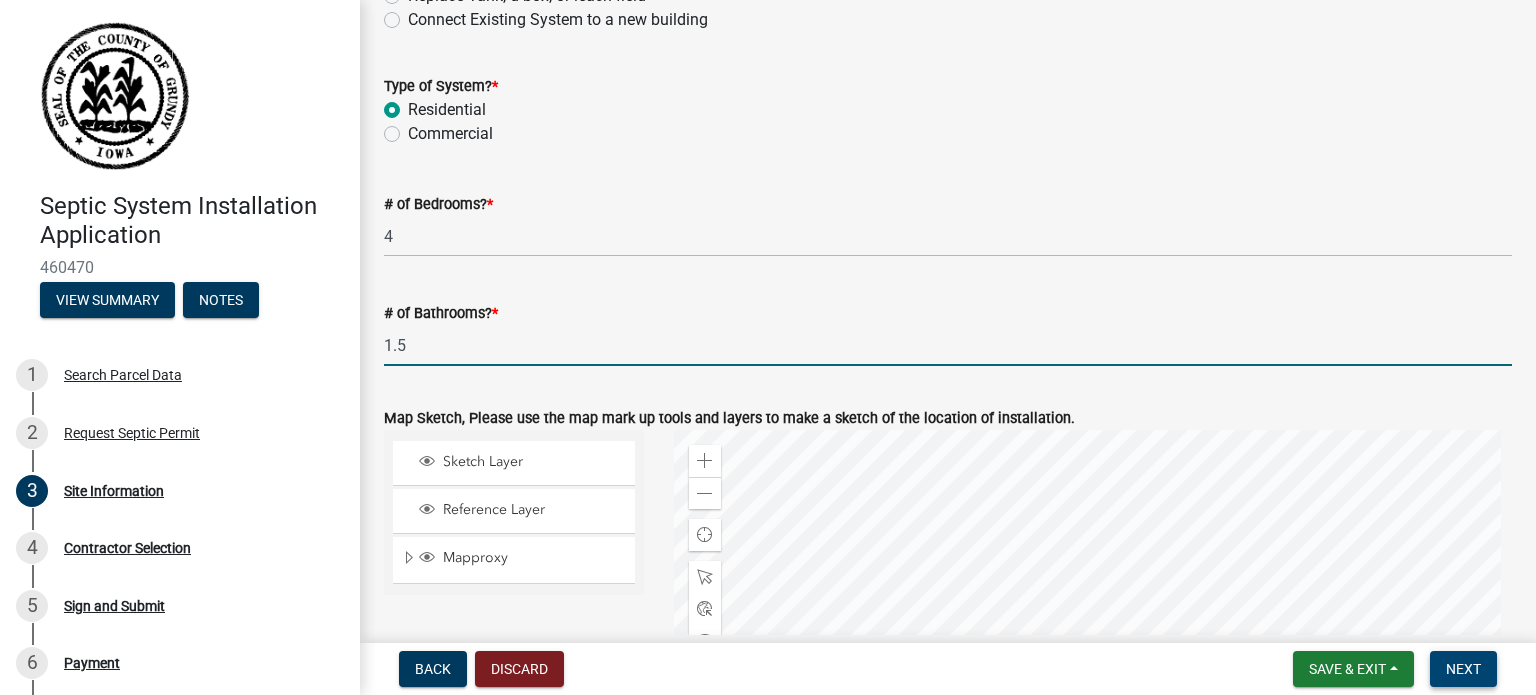 type on "1.5" 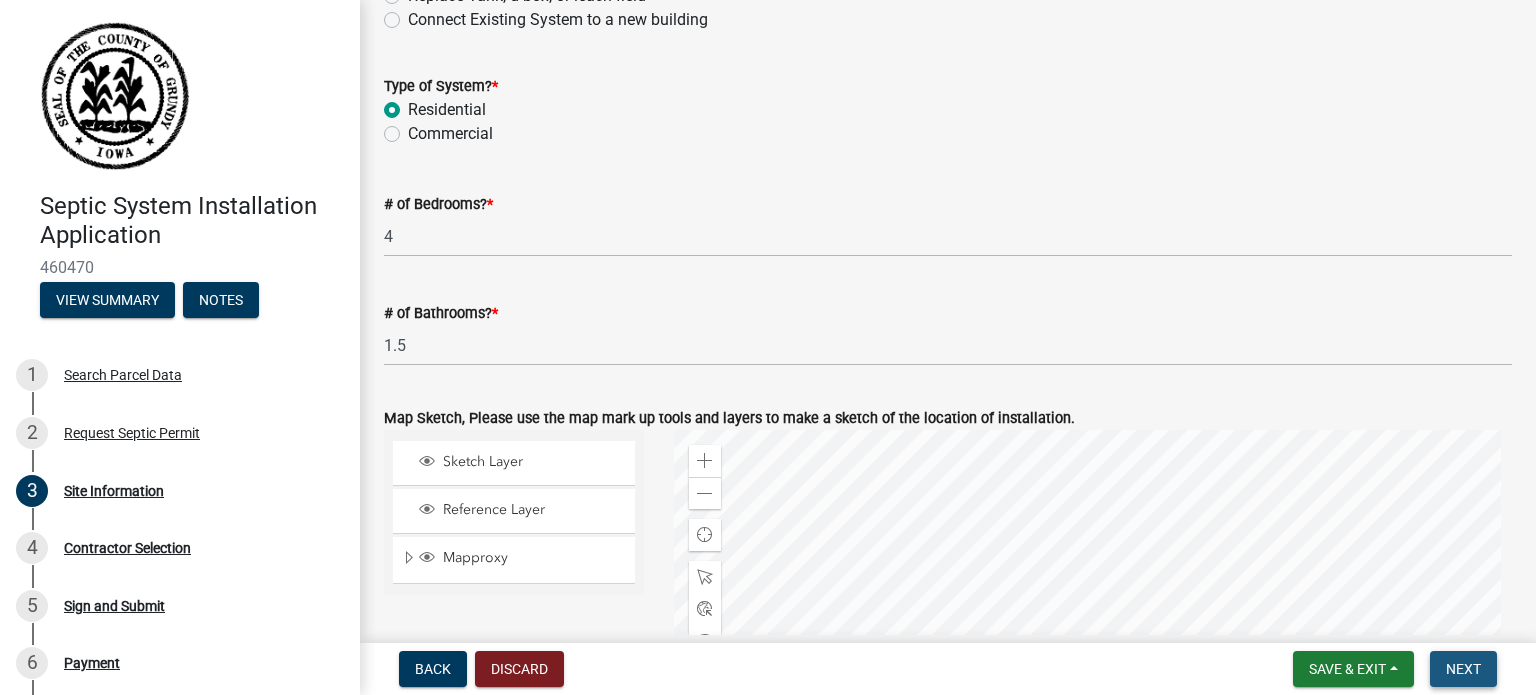 scroll, scrollTop: 0, scrollLeft: 0, axis: both 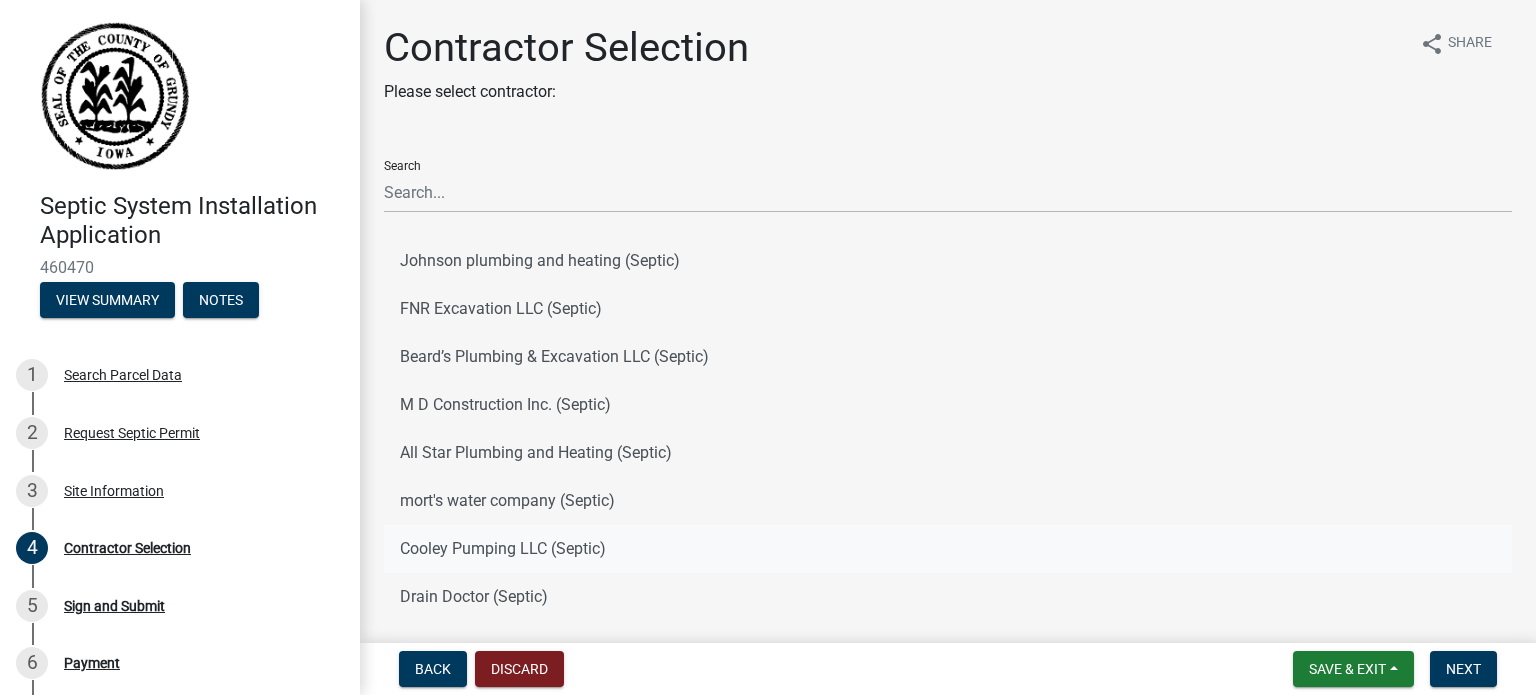 click on "Cooley Pumping LLC (Septic)" 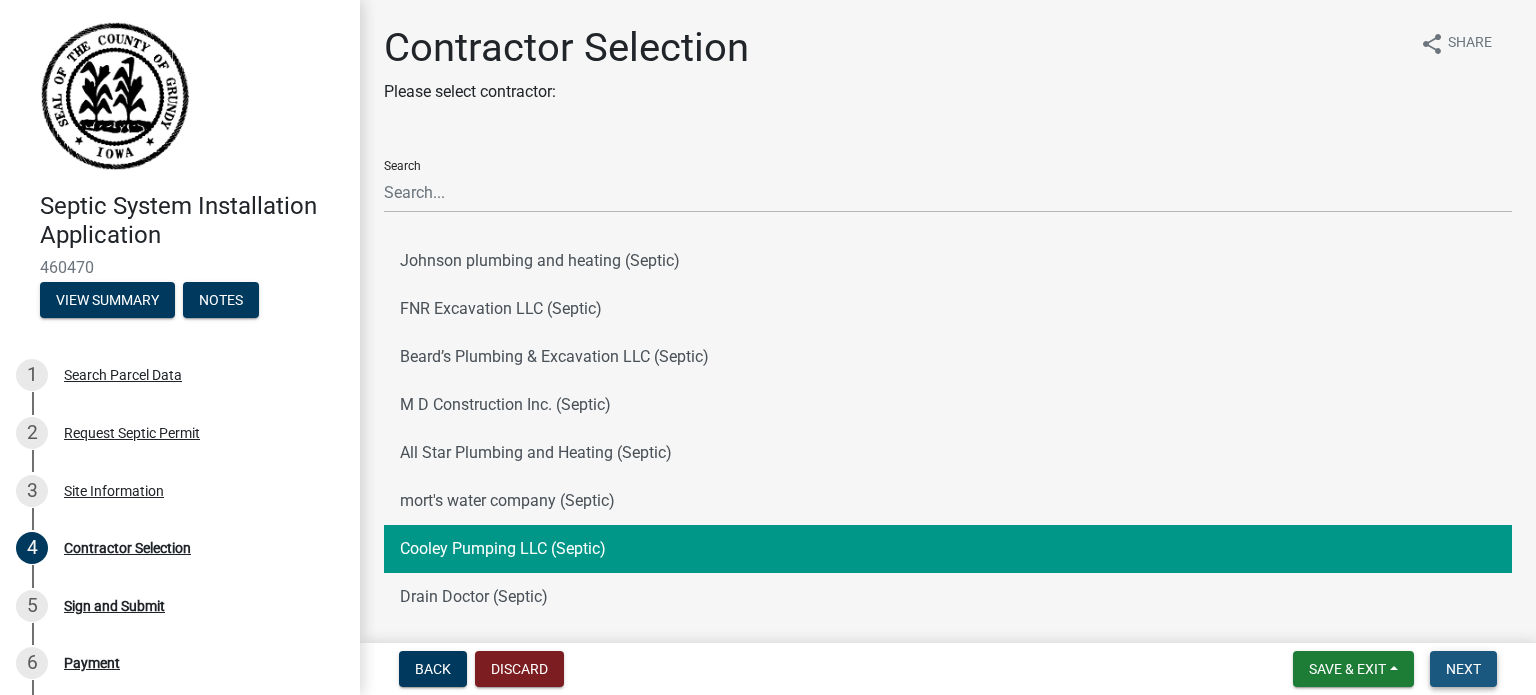 click on "Next" at bounding box center [1463, 669] 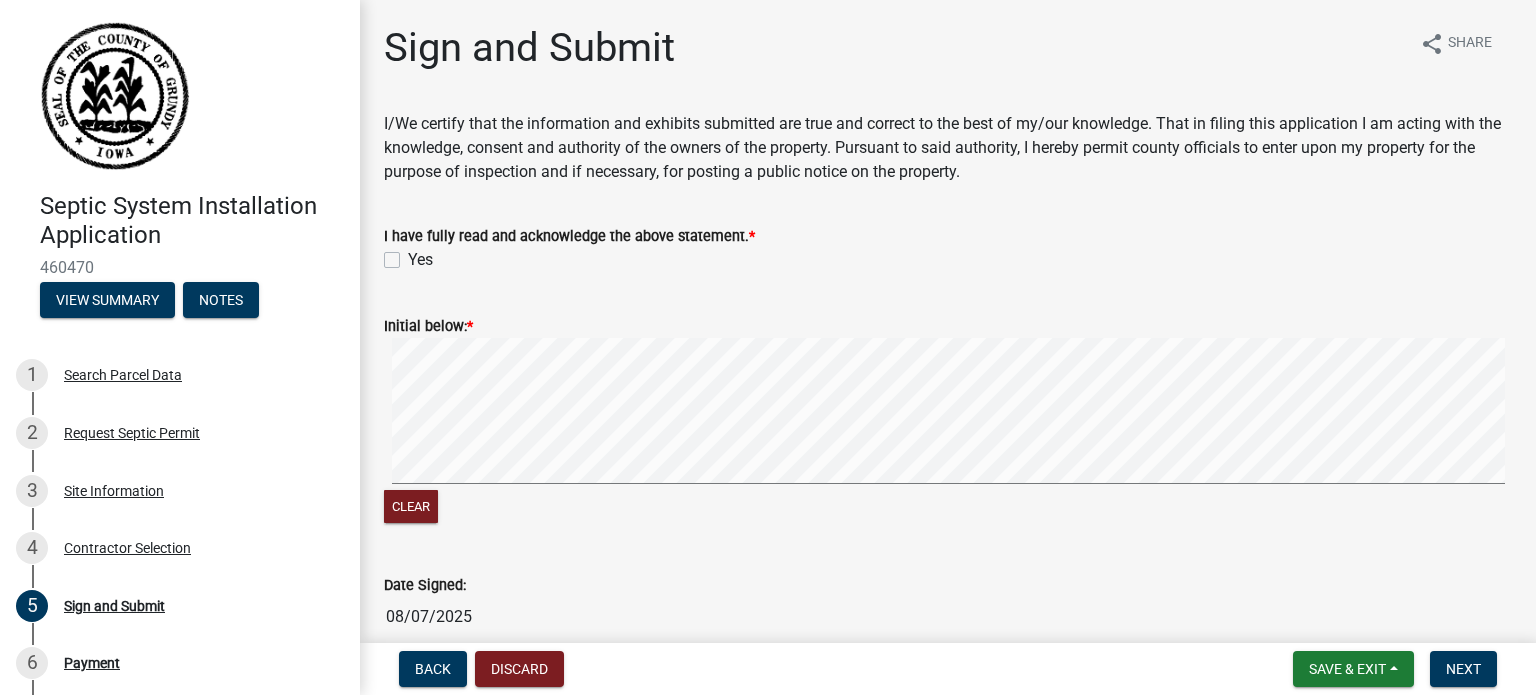 click on "Yes" 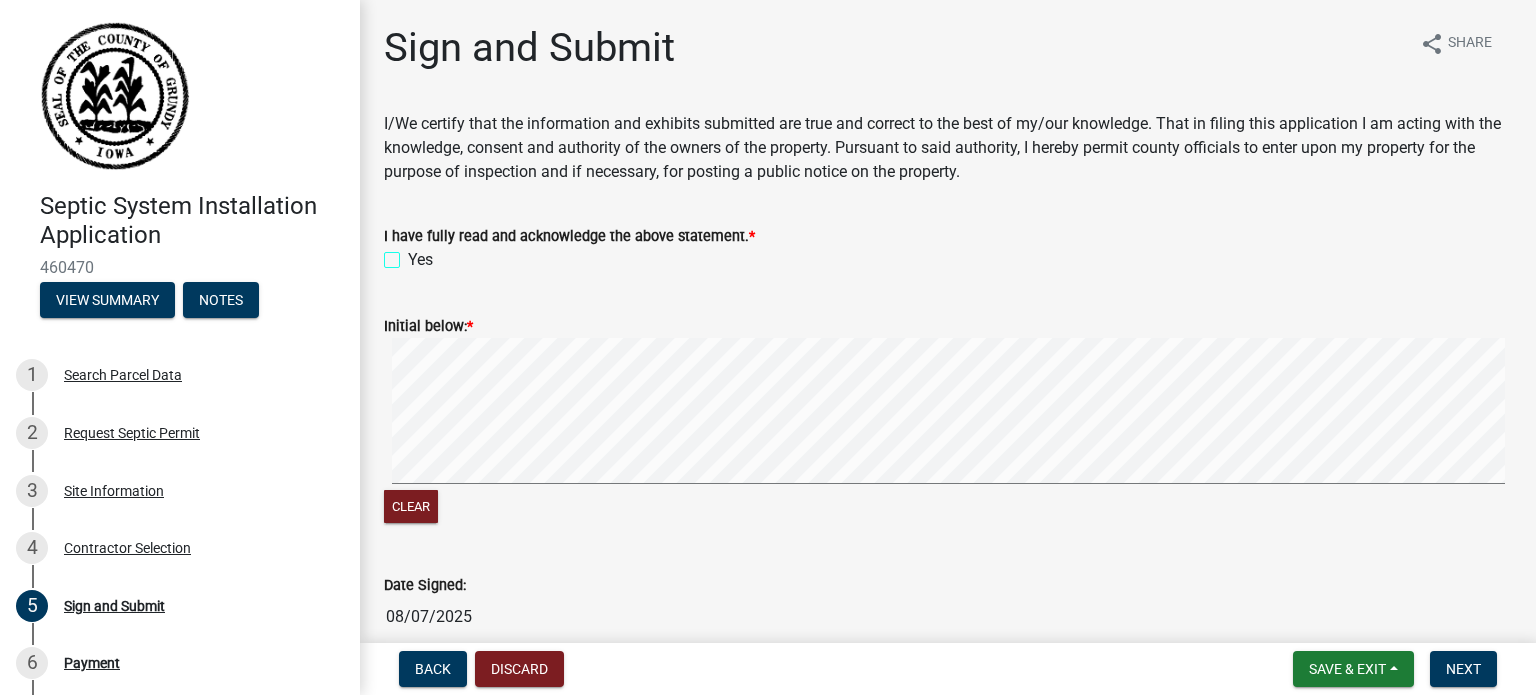 click on "Yes" at bounding box center [414, 254] 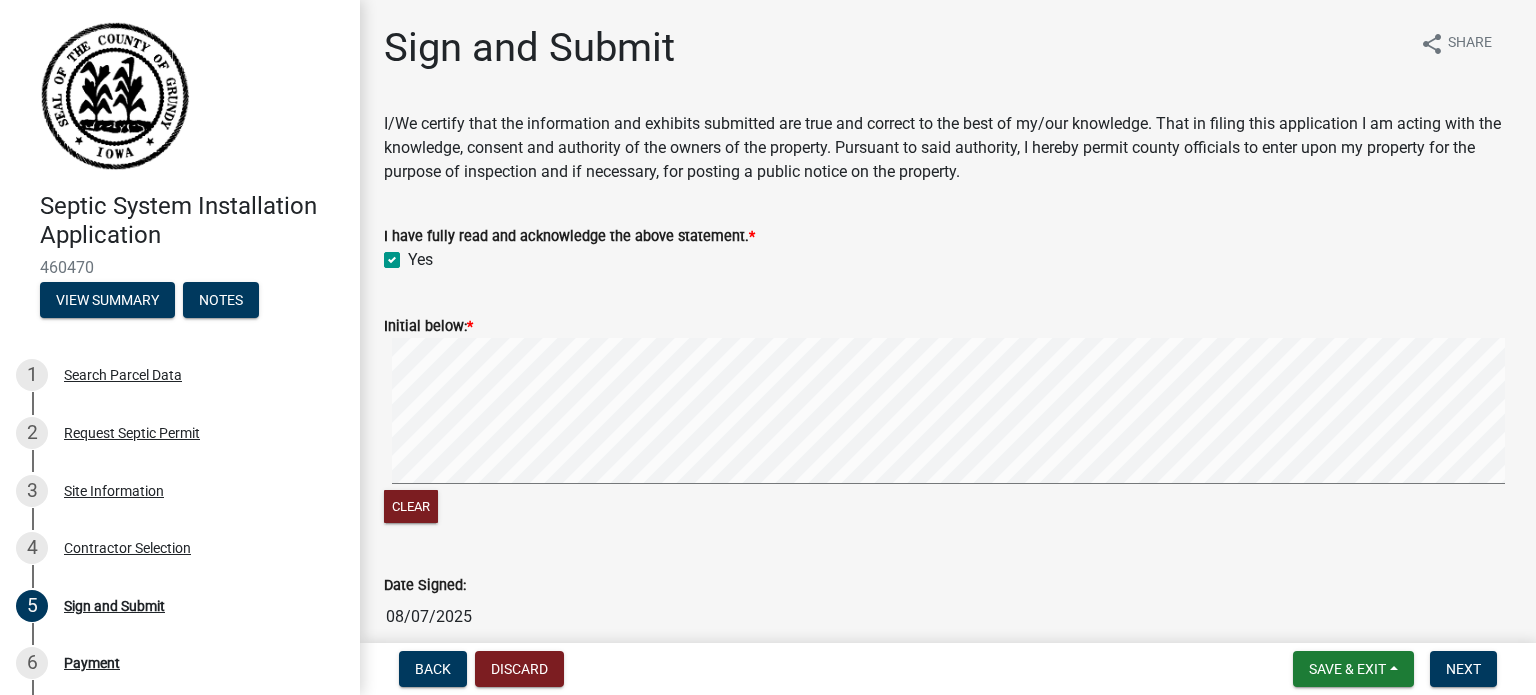 checkbox on "true" 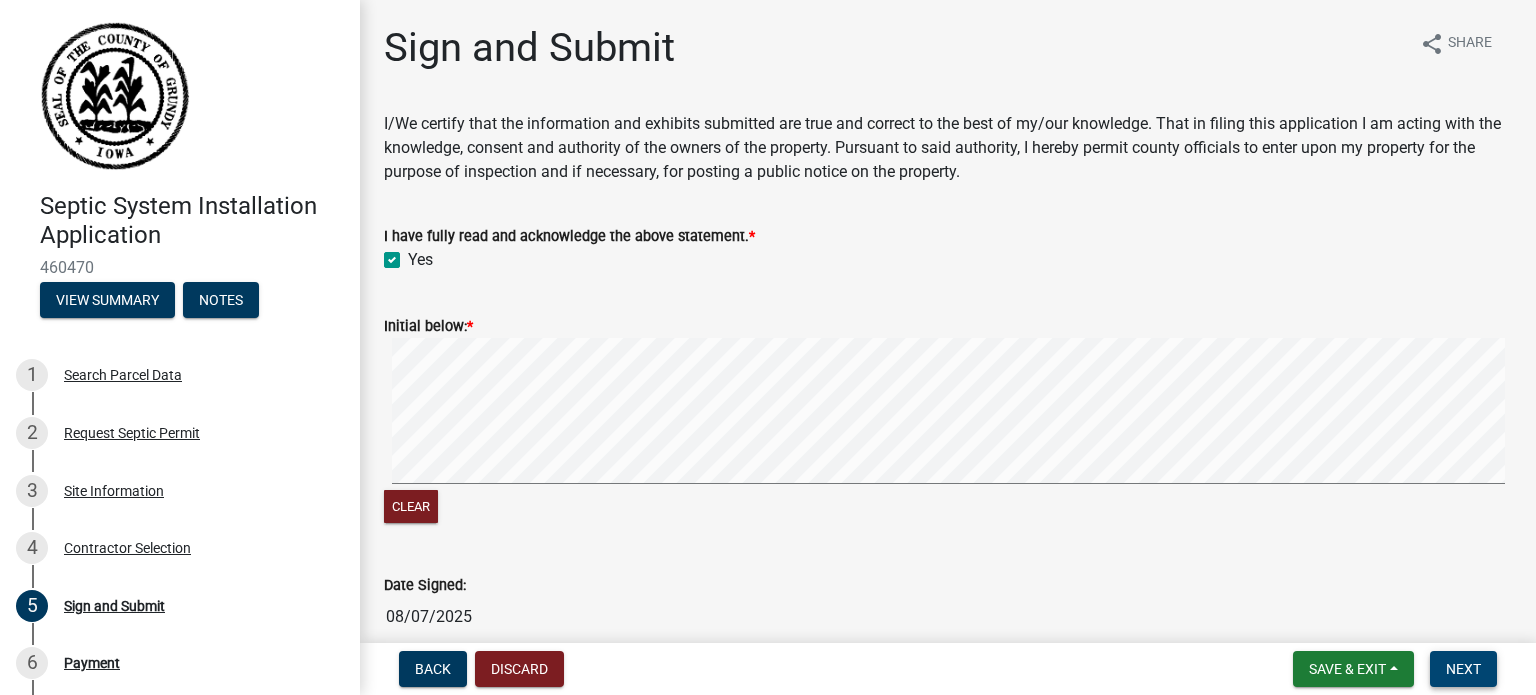 click on "Next" at bounding box center [1463, 669] 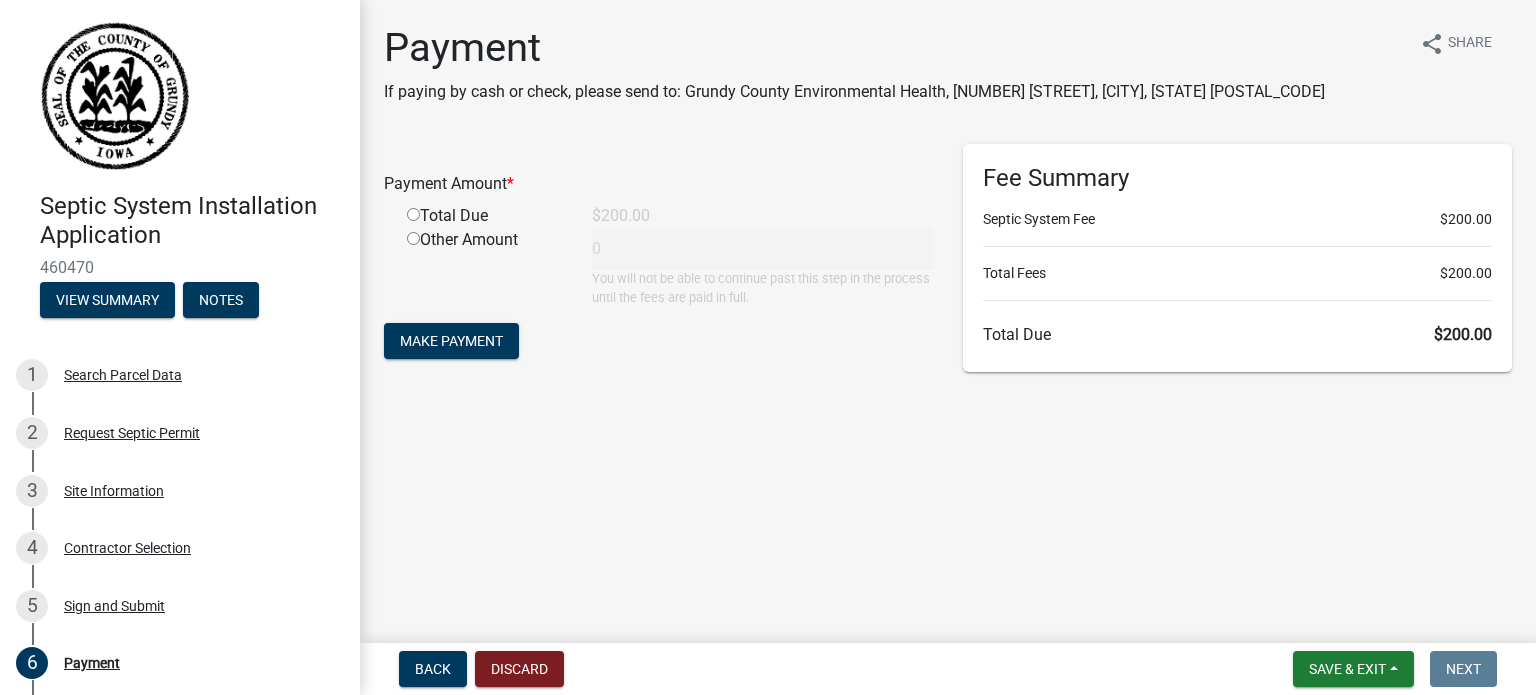 click 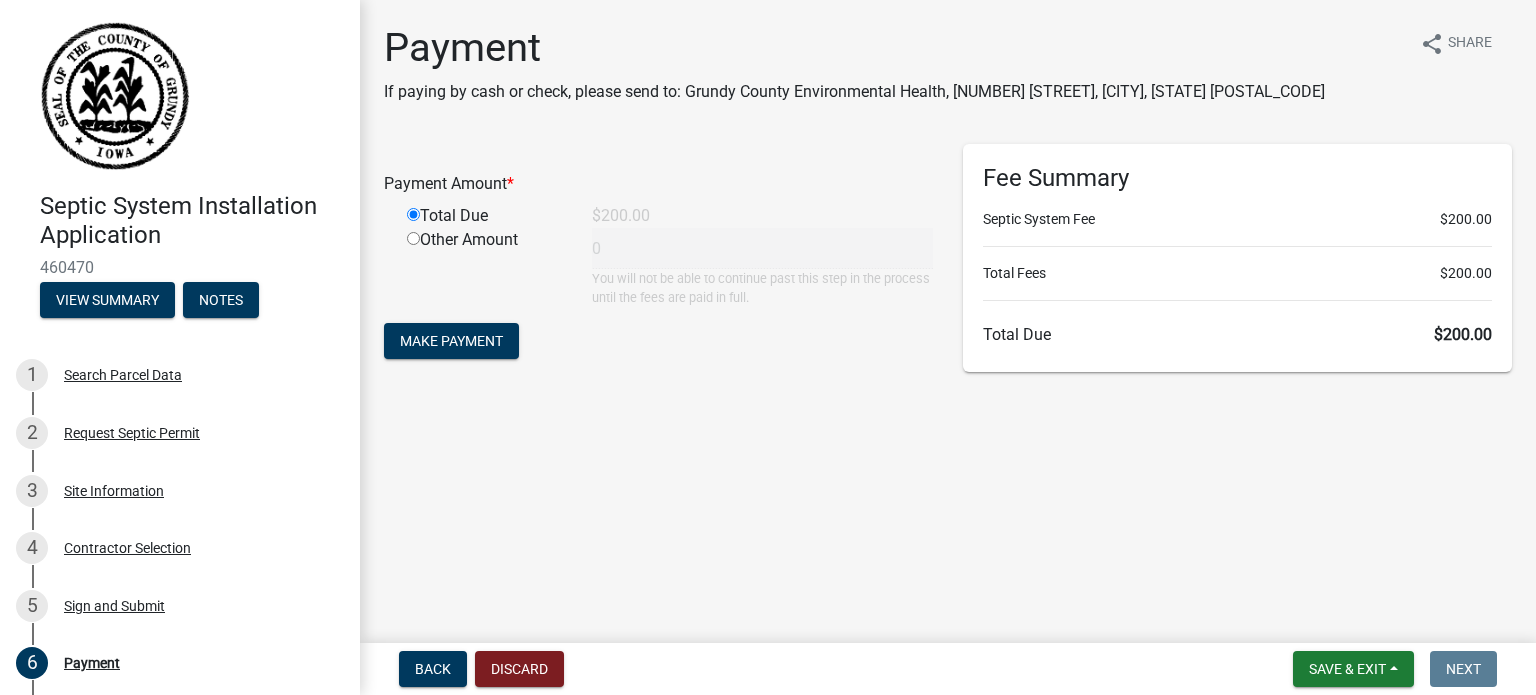 type on "200" 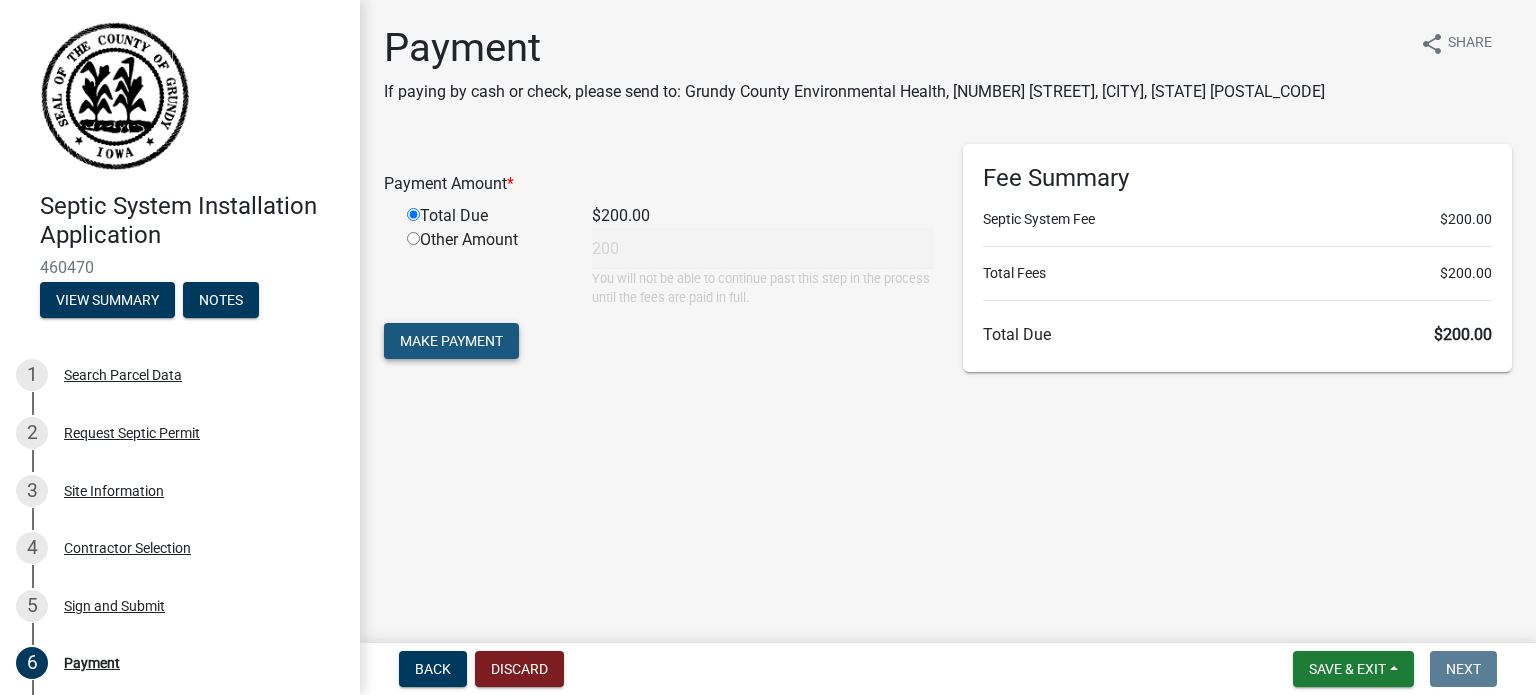 click on "Make Payment" 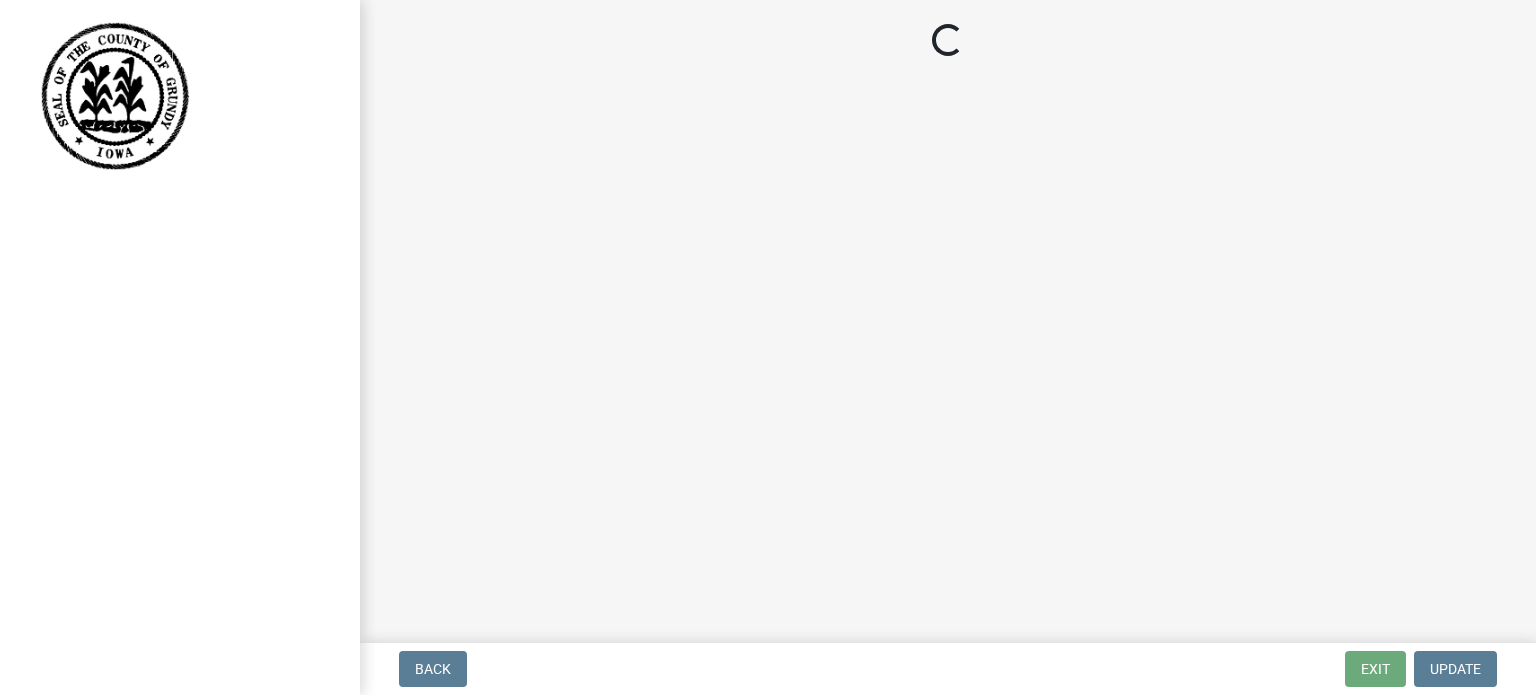 scroll, scrollTop: 0, scrollLeft: 0, axis: both 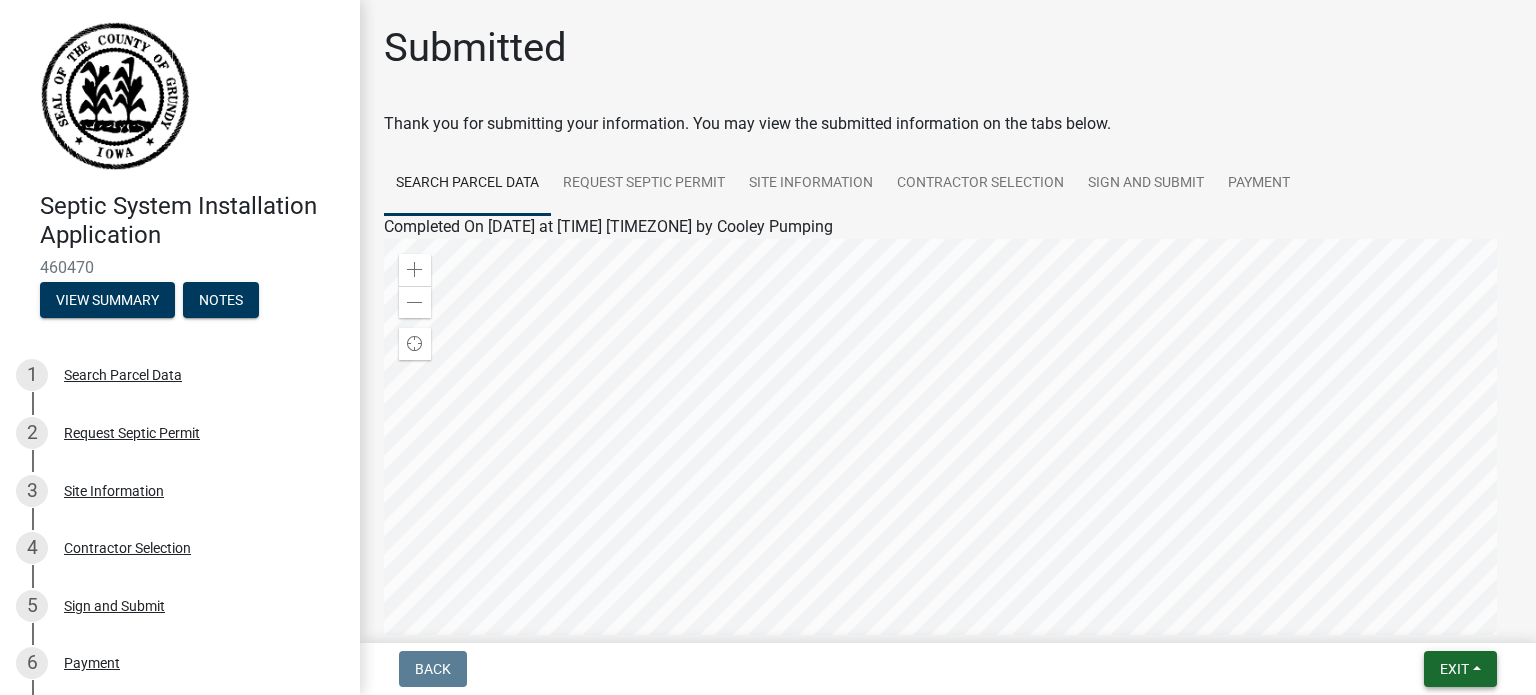click on "Exit" at bounding box center [1460, 669] 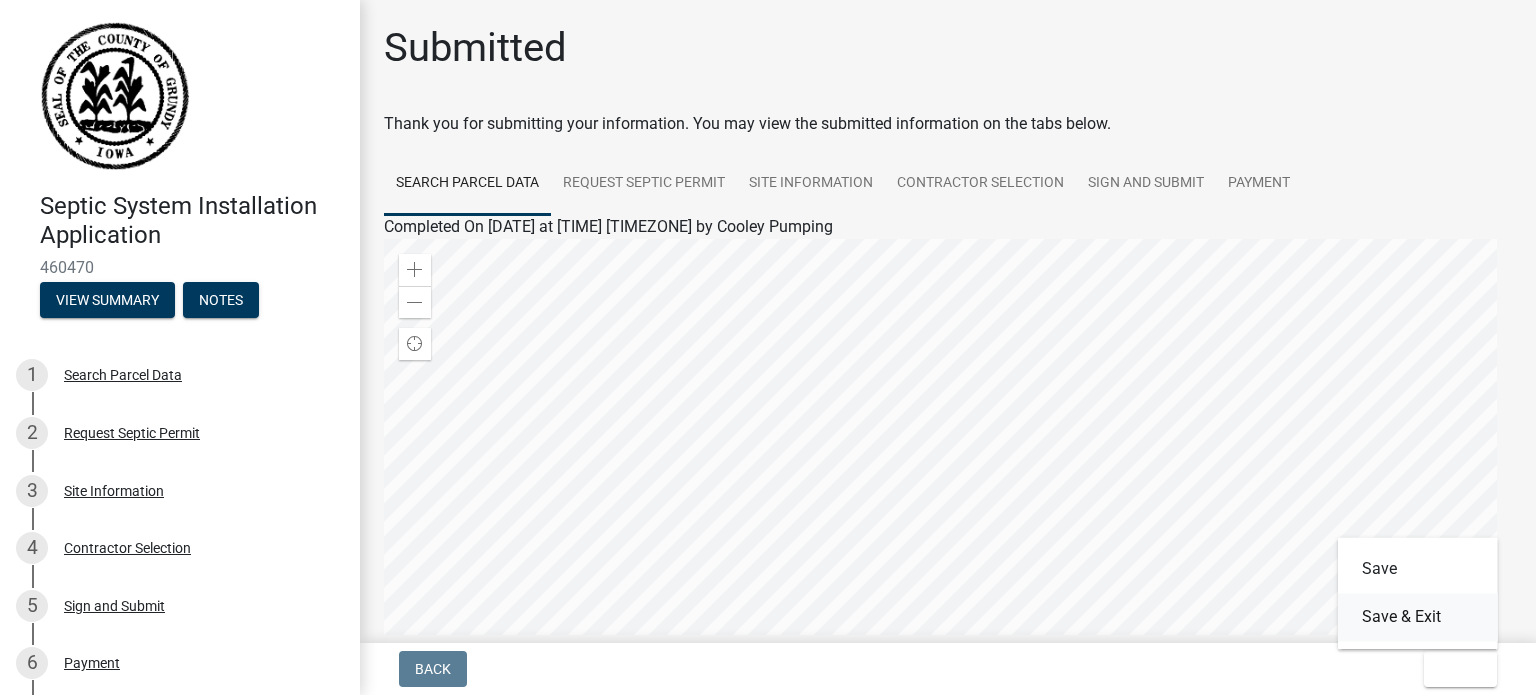 click on "Save & Exit" at bounding box center [1418, 617] 